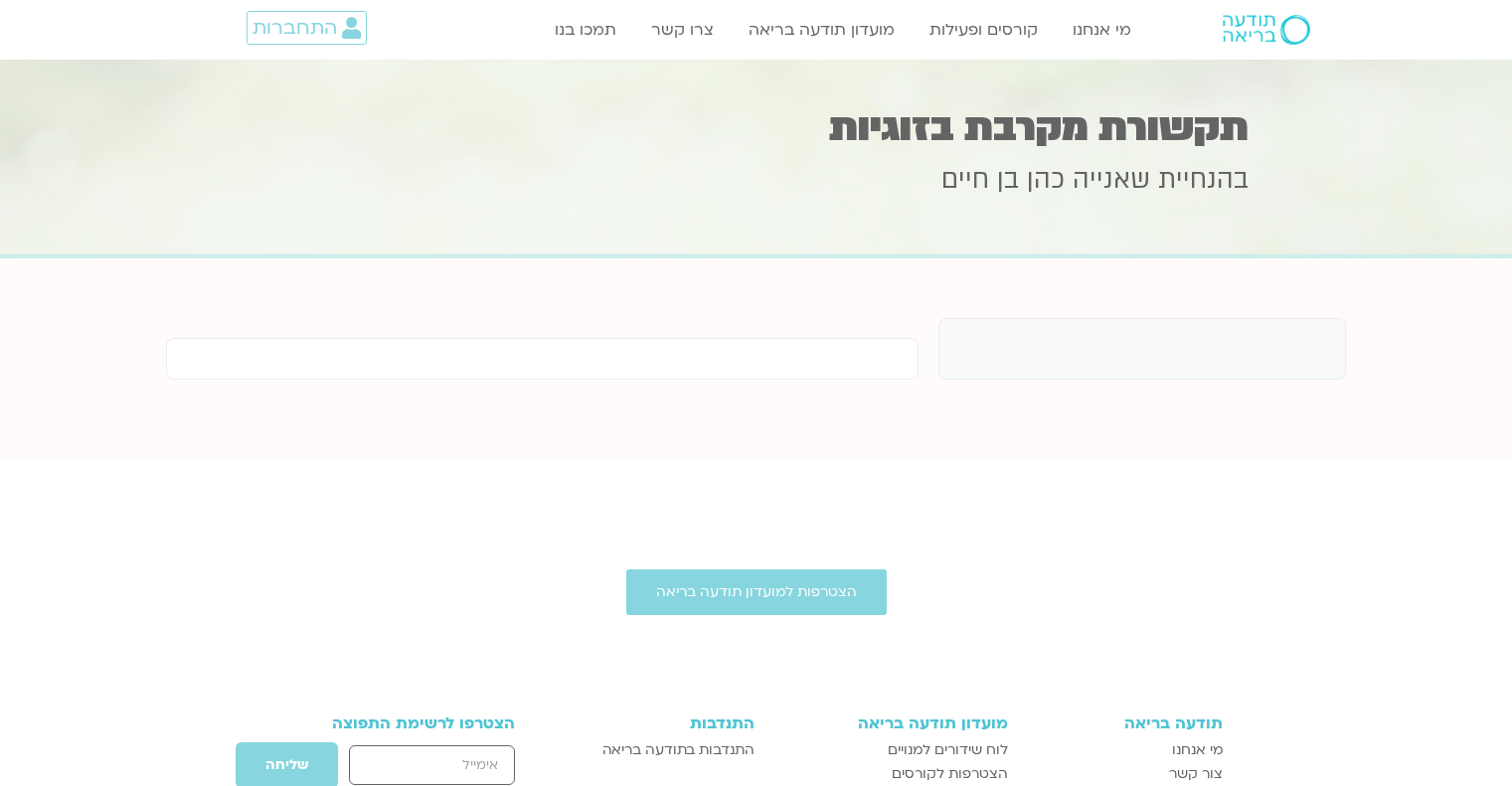 scroll, scrollTop: 0, scrollLeft: 0, axis: both 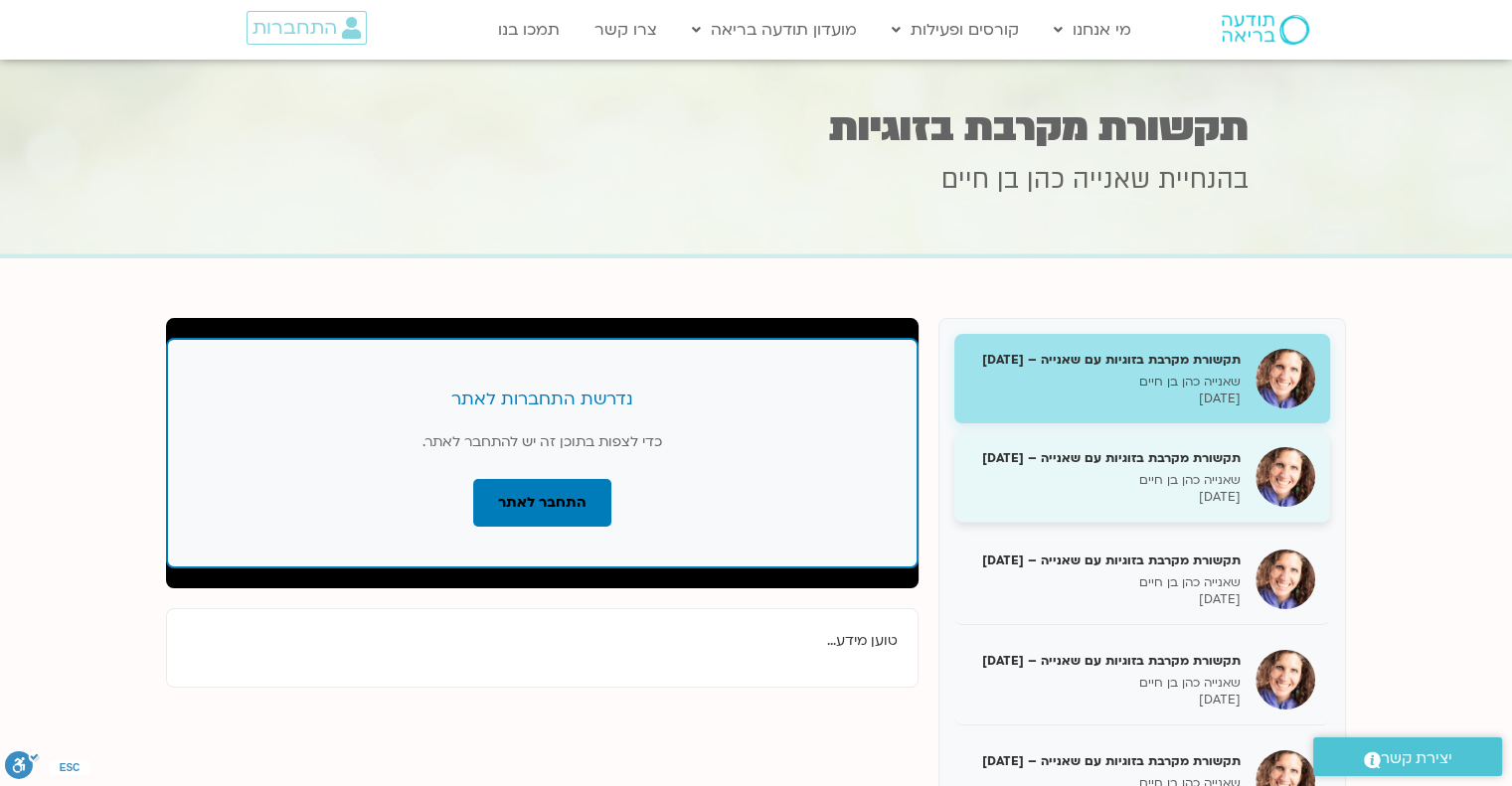 click on "שאנייה כהן בן חיים" at bounding box center (1104, 480) 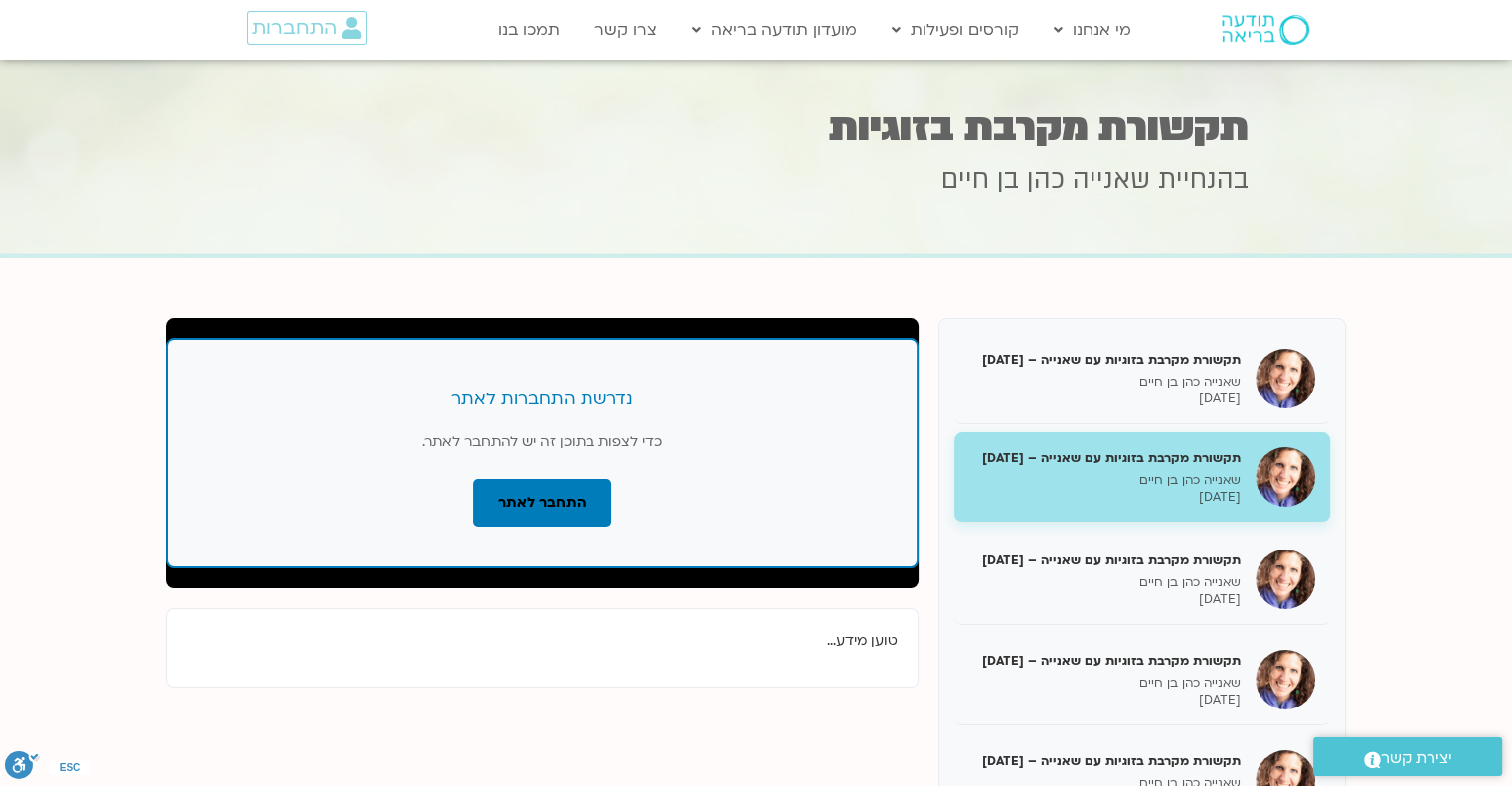 click on "שאנייה כהן בן חיים" at bounding box center [1104, 480] 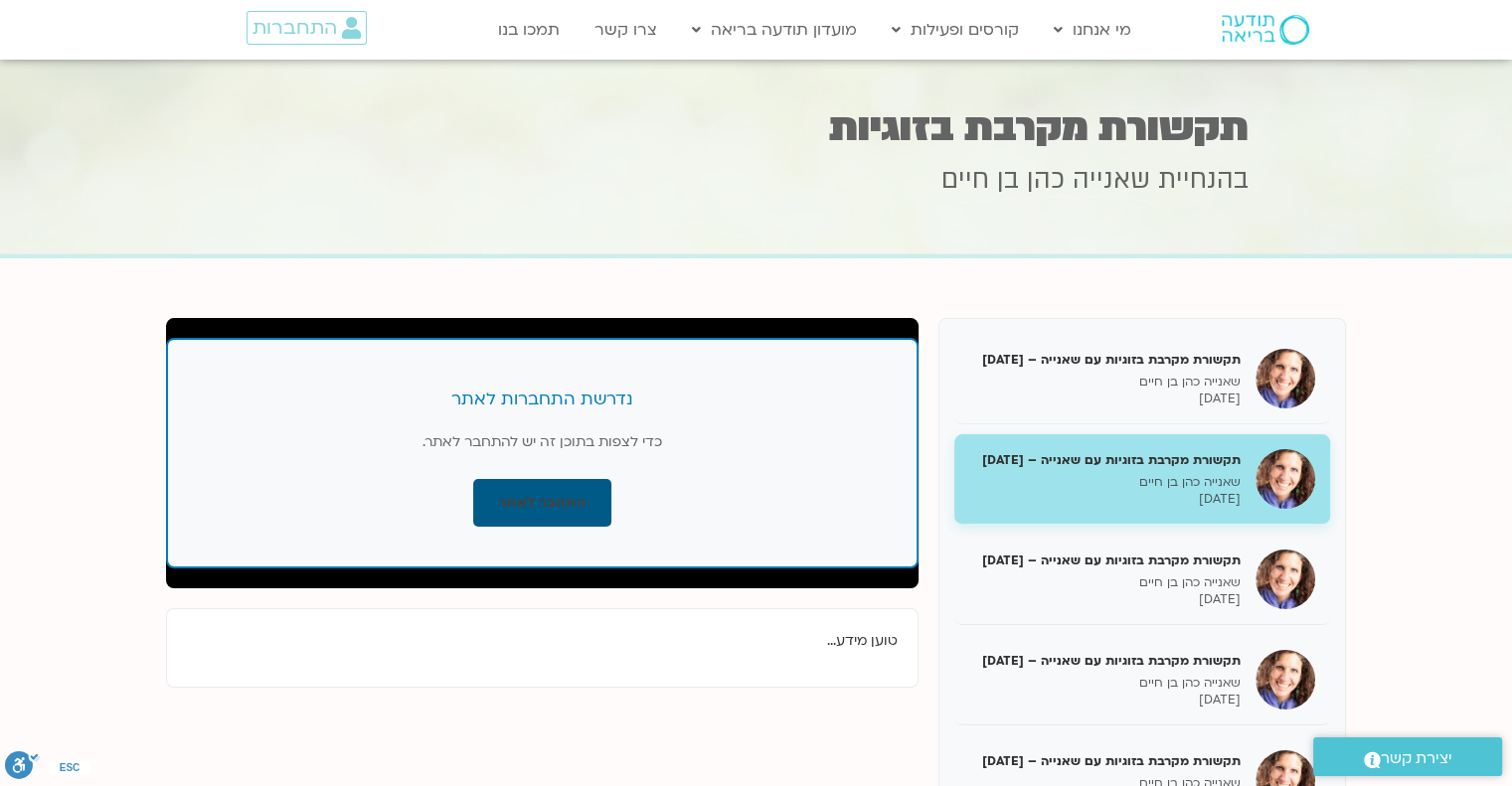 click on "התחבר לאתר" at bounding box center (542, 503) 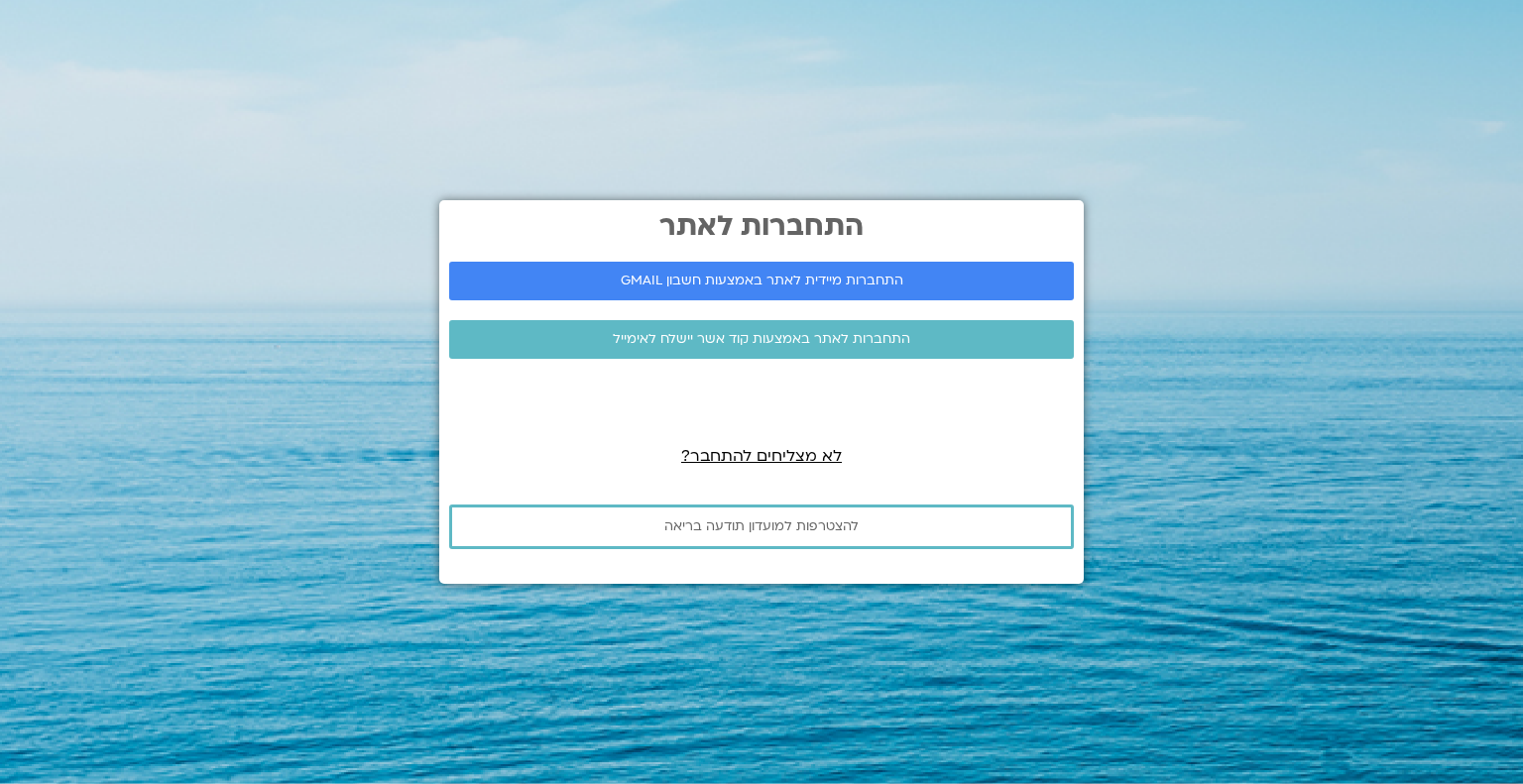 scroll, scrollTop: 0, scrollLeft: 0, axis: both 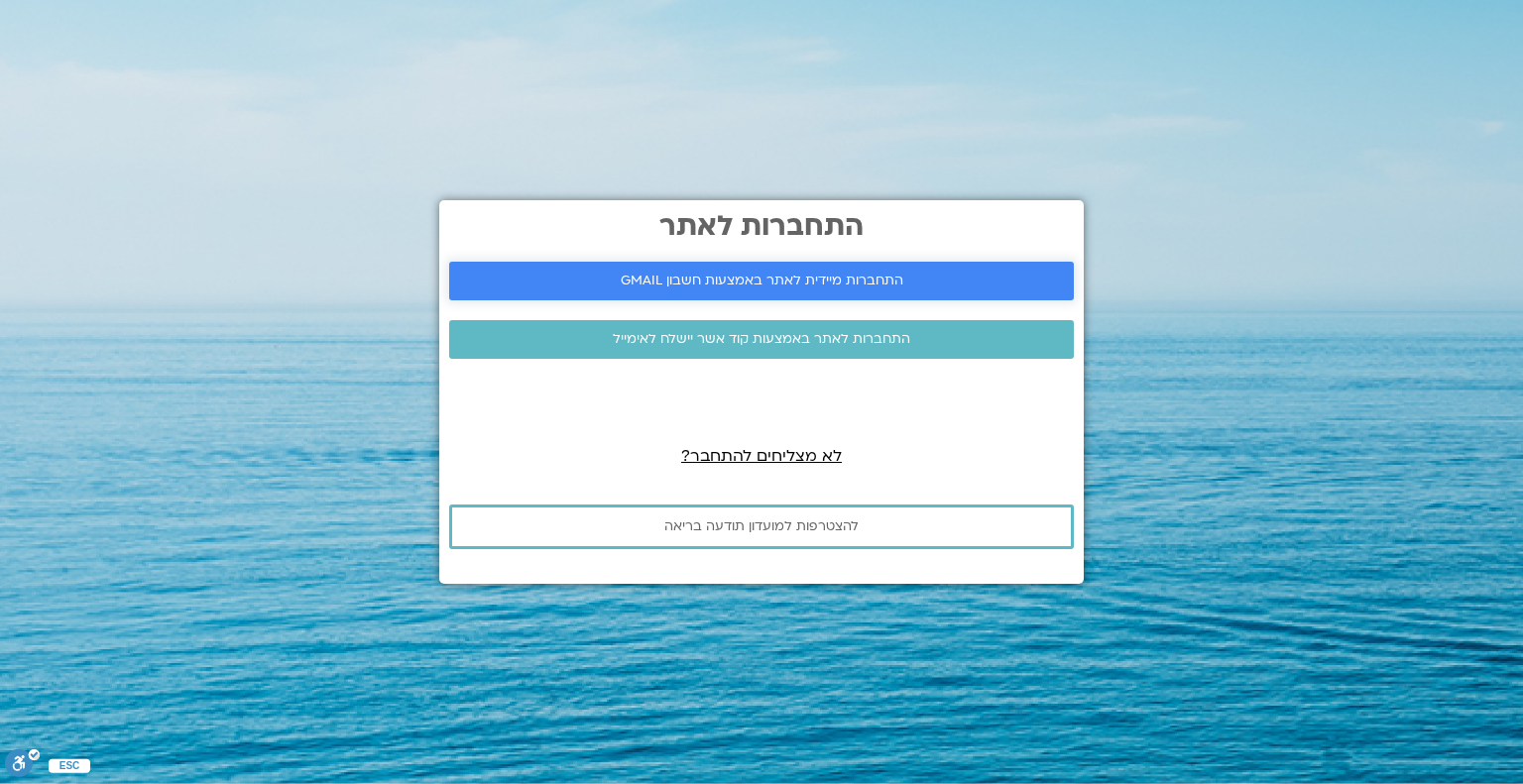 click on "התחברות מיידית לאתר באמצעות חשבון GMAIL" at bounding box center (762, 280) 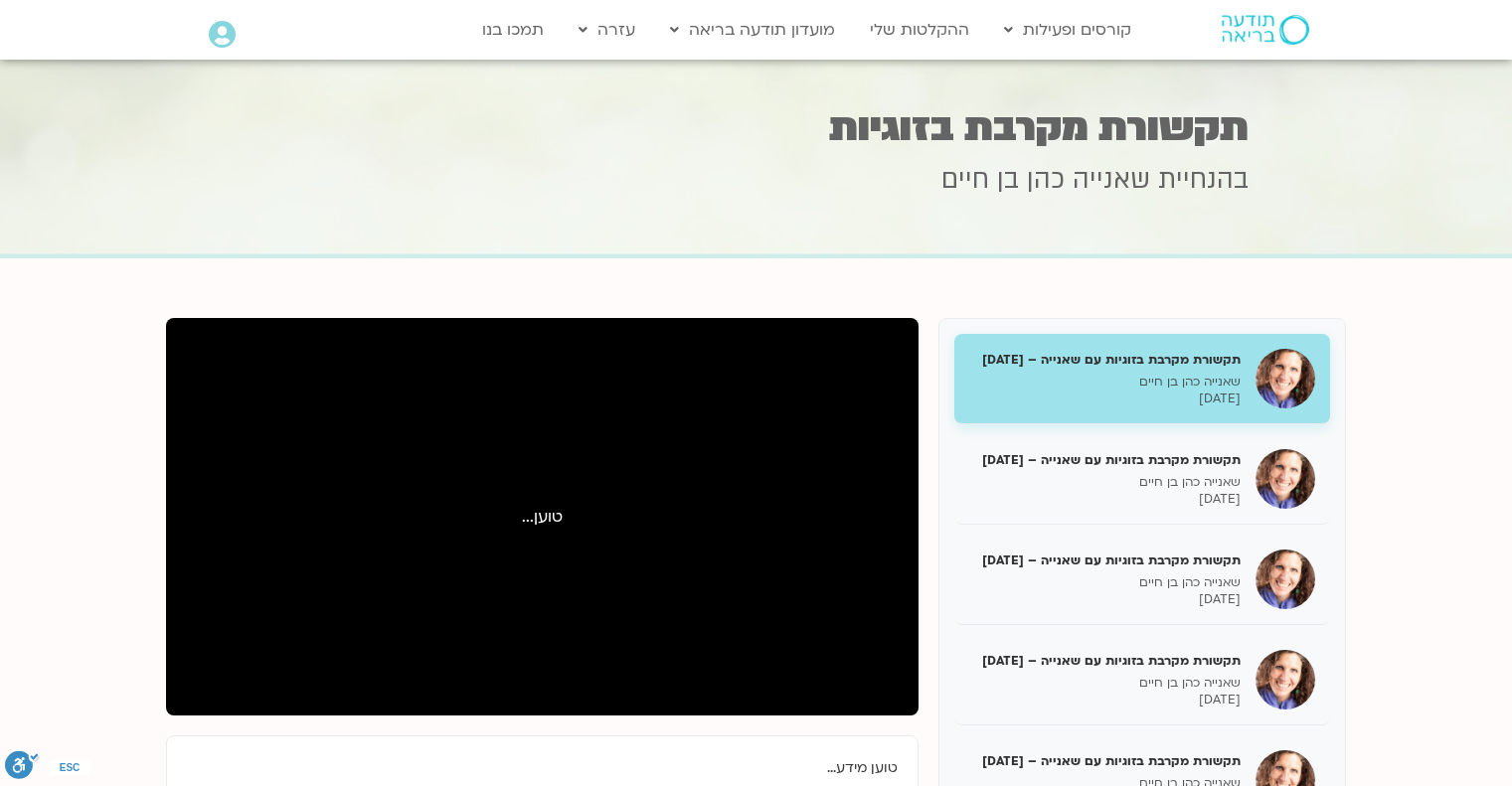 scroll, scrollTop: 0, scrollLeft: 0, axis: both 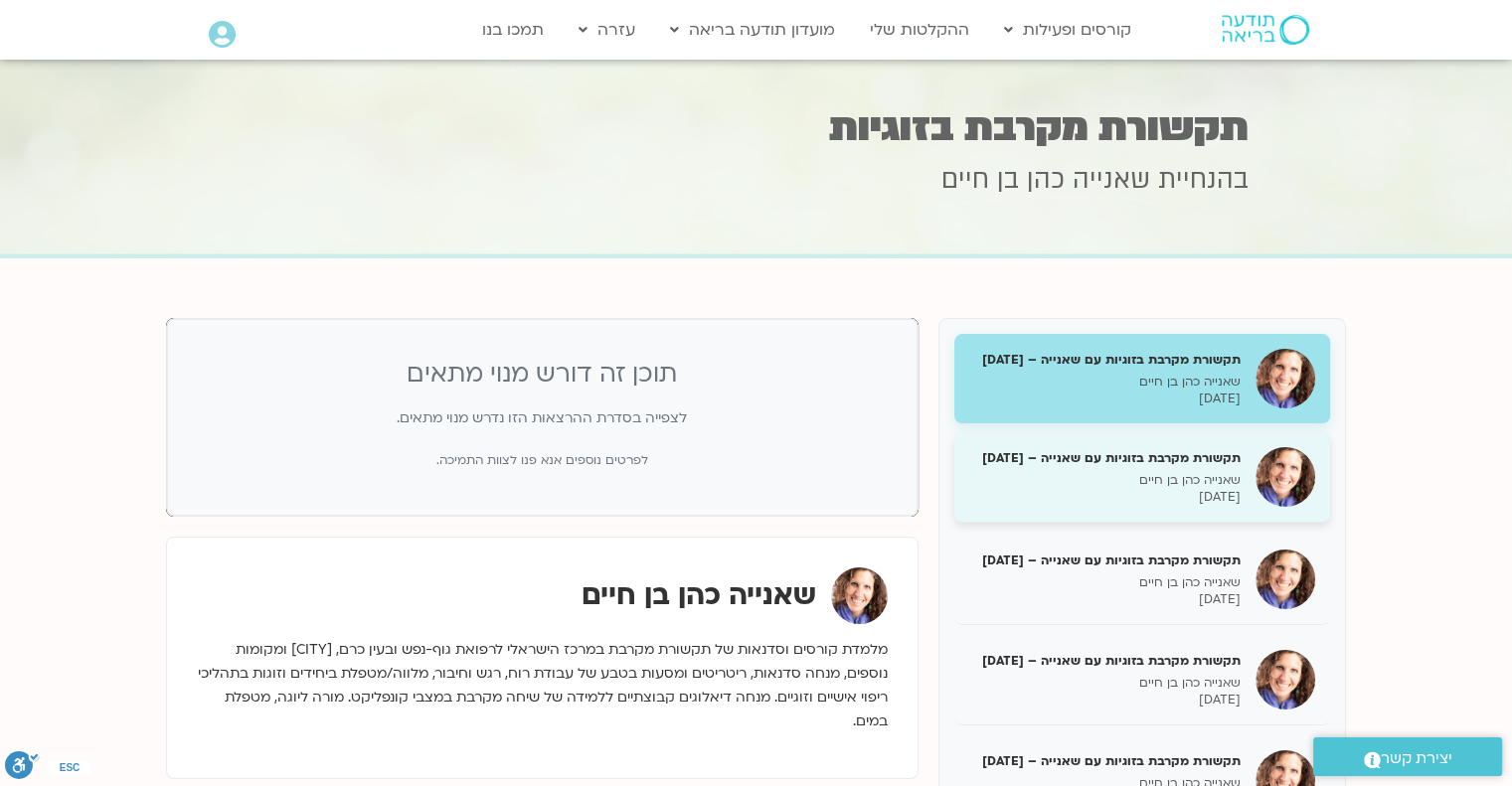 click on "תקשורת מקרבת בזוגיות עם שאנייה – 27/05/25" at bounding box center [1104, 458] 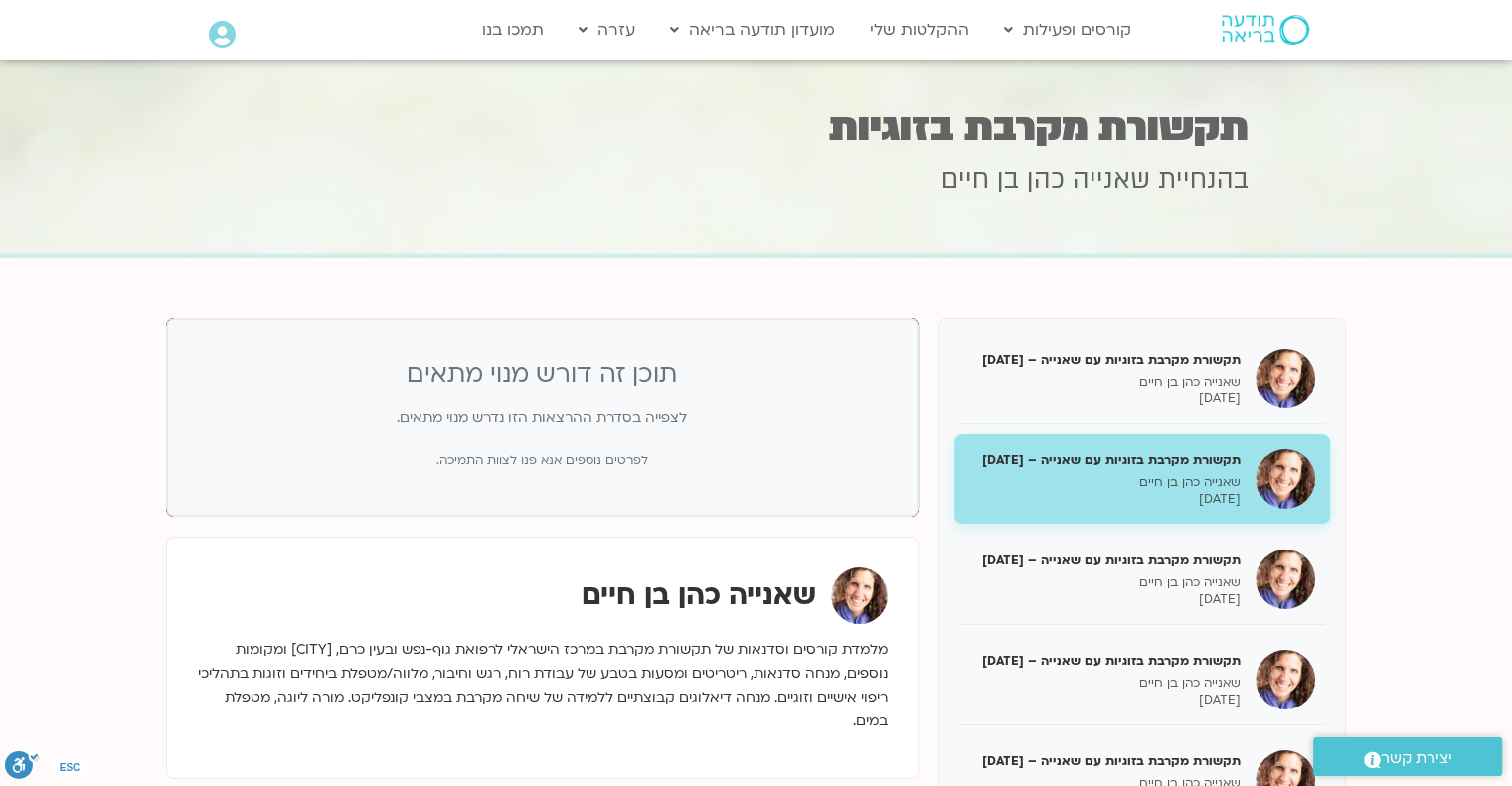 click at bounding box center (222, 35) 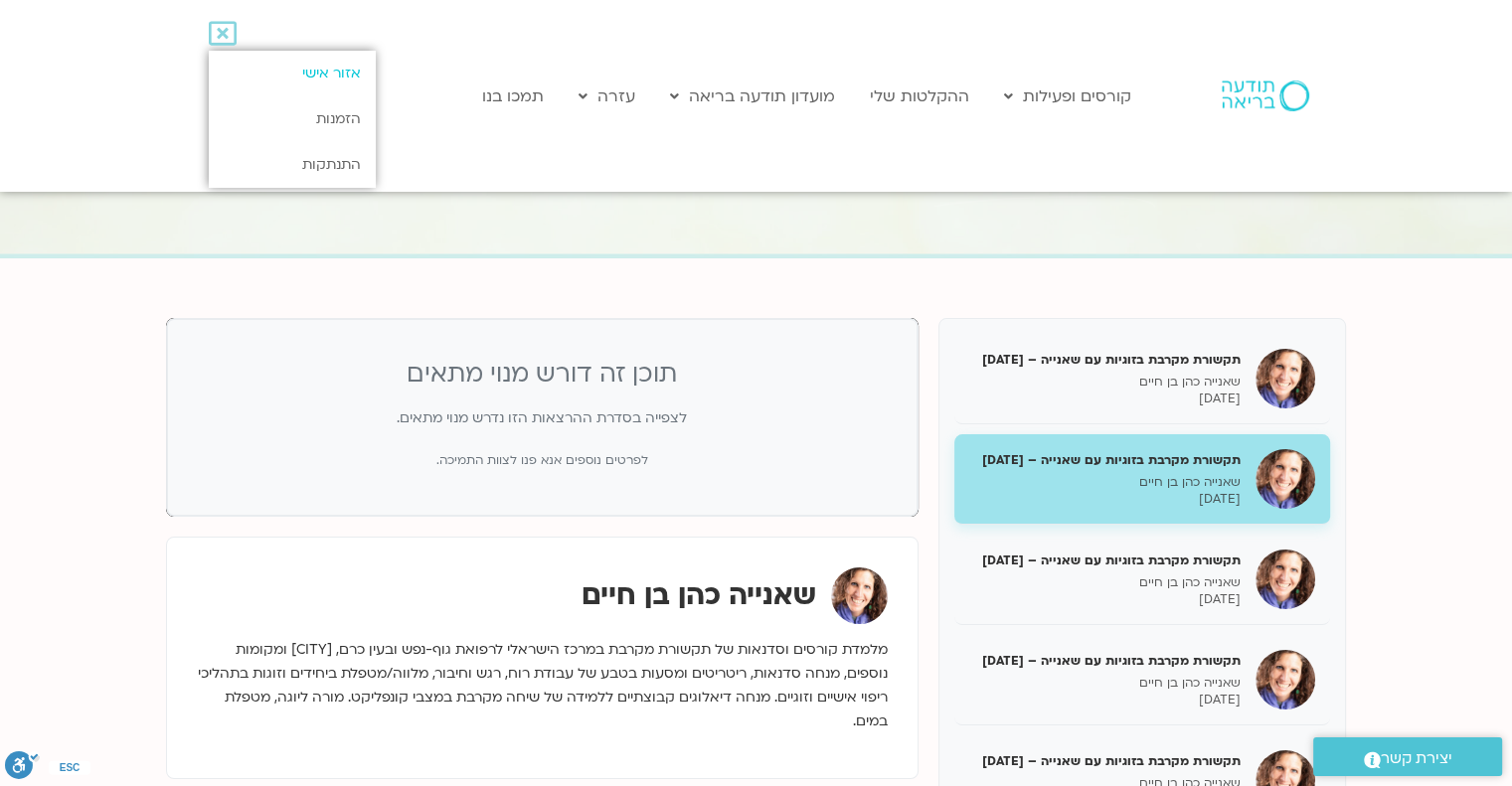 click on "אזור אישי" at bounding box center (291, 74) 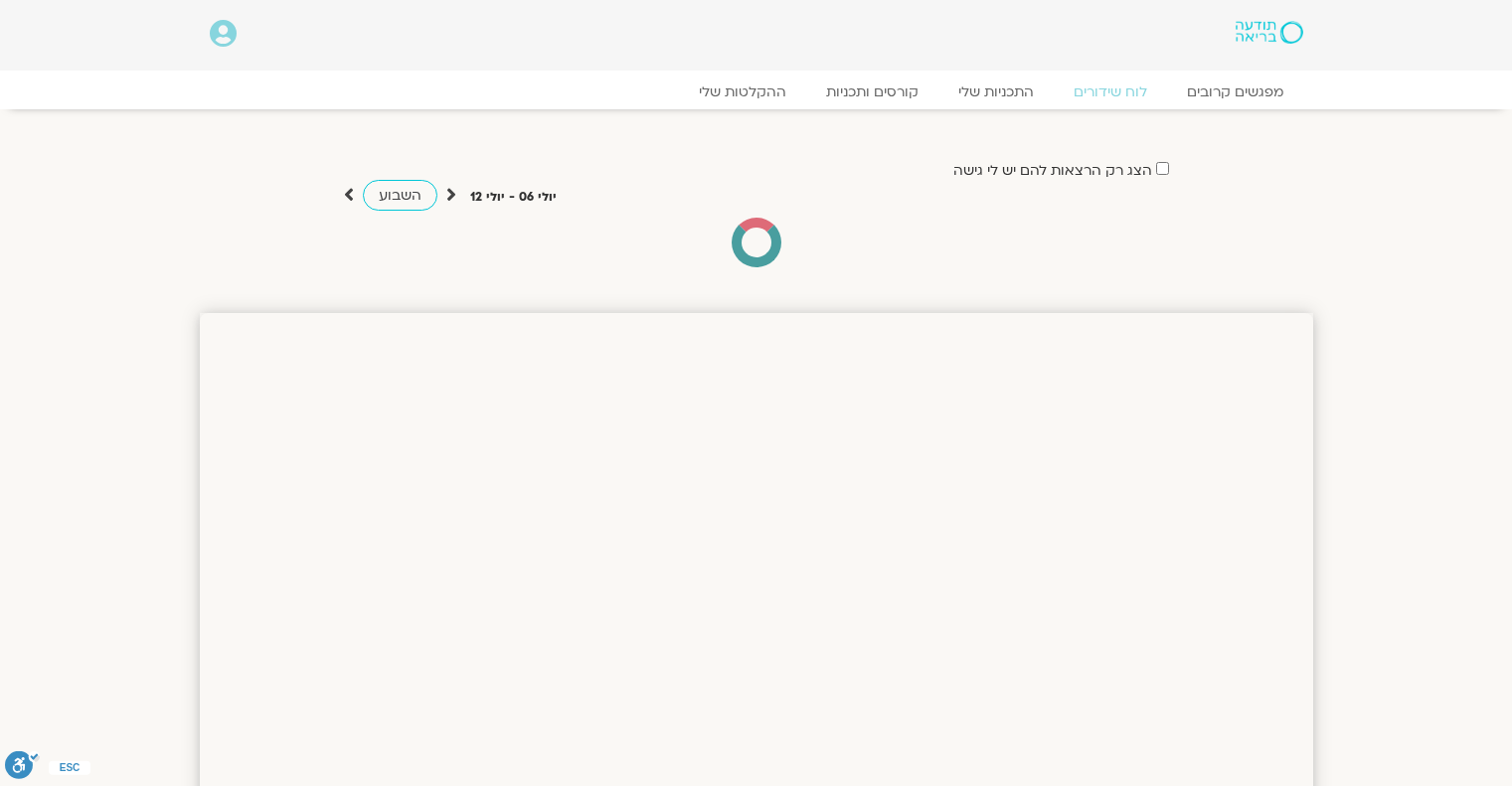 scroll, scrollTop: 0, scrollLeft: 0, axis: both 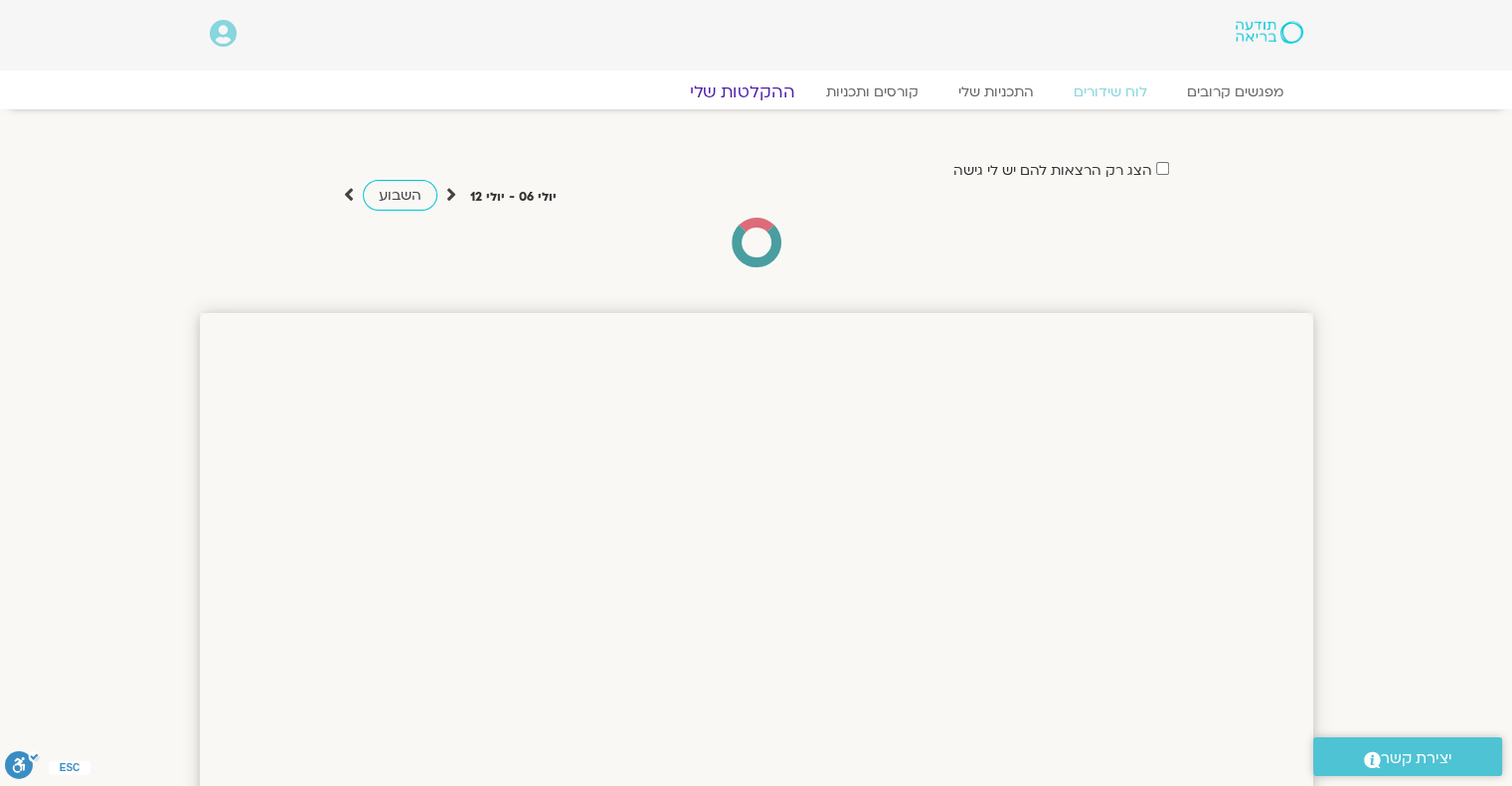 click on "ההקלטות שלי" 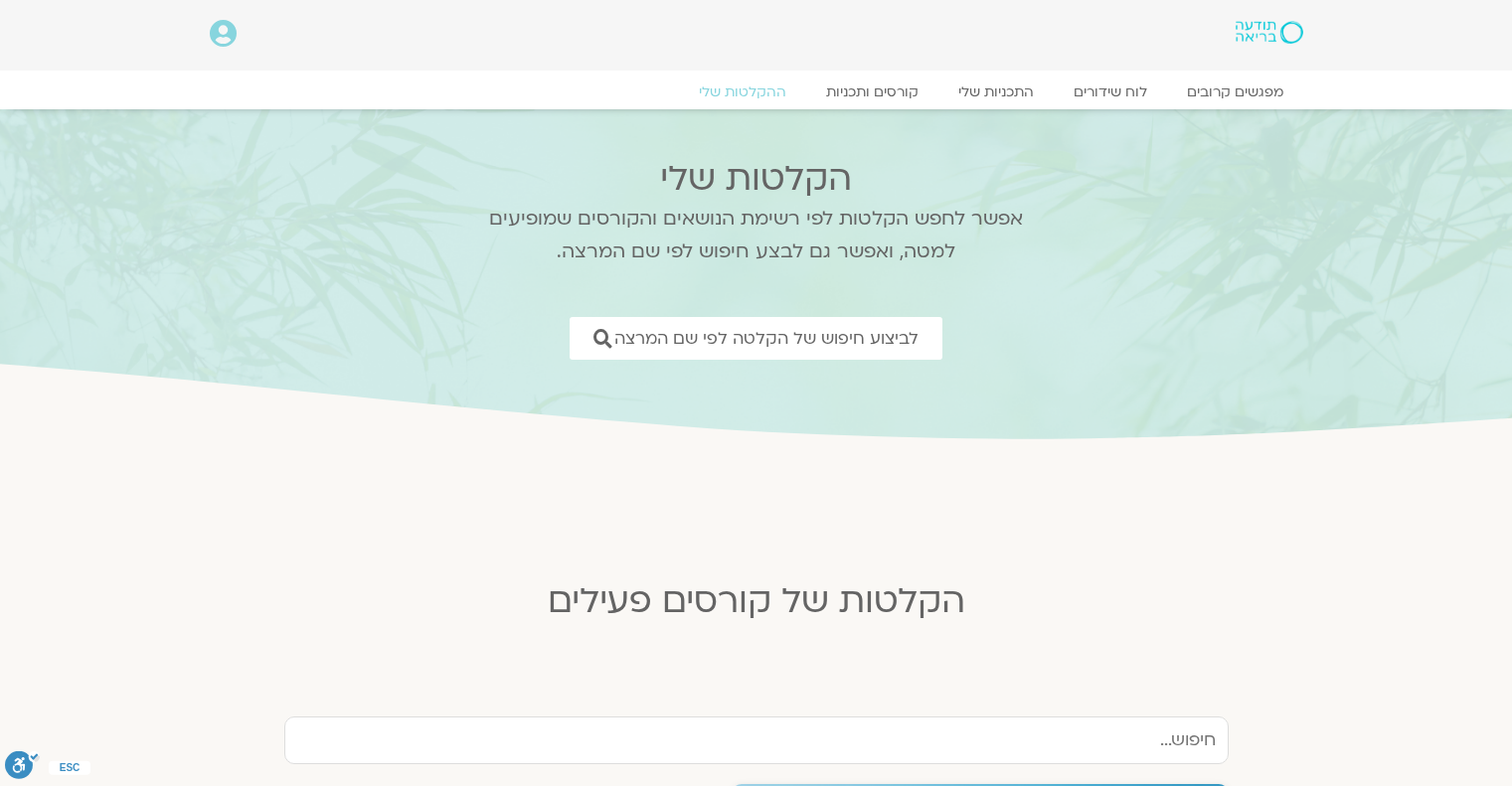 scroll, scrollTop: 0, scrollLeft: 0, axis: both 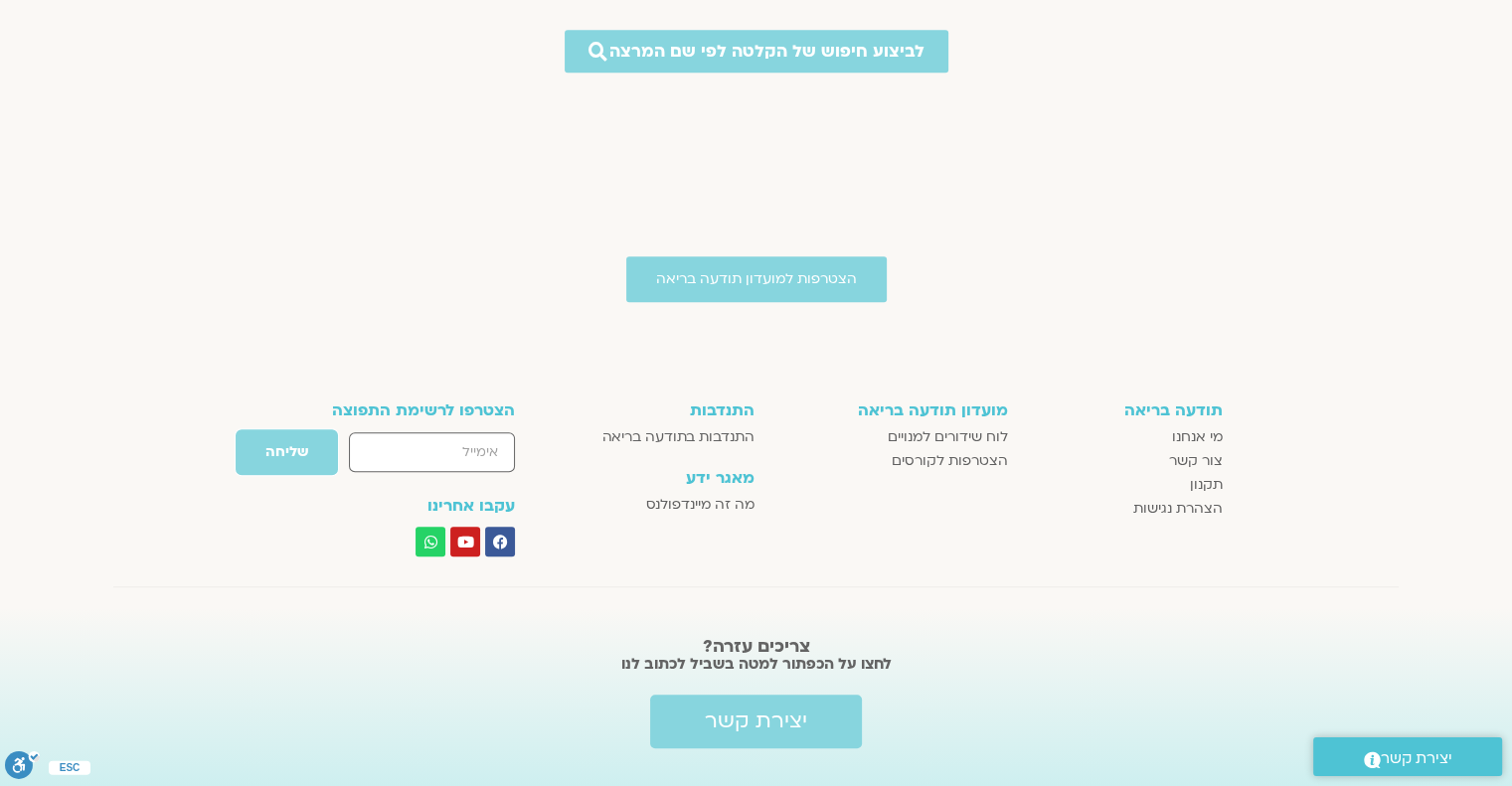 click on "הצטרפות למועדון תודעה בריאה" at bounding box center (756, 279) 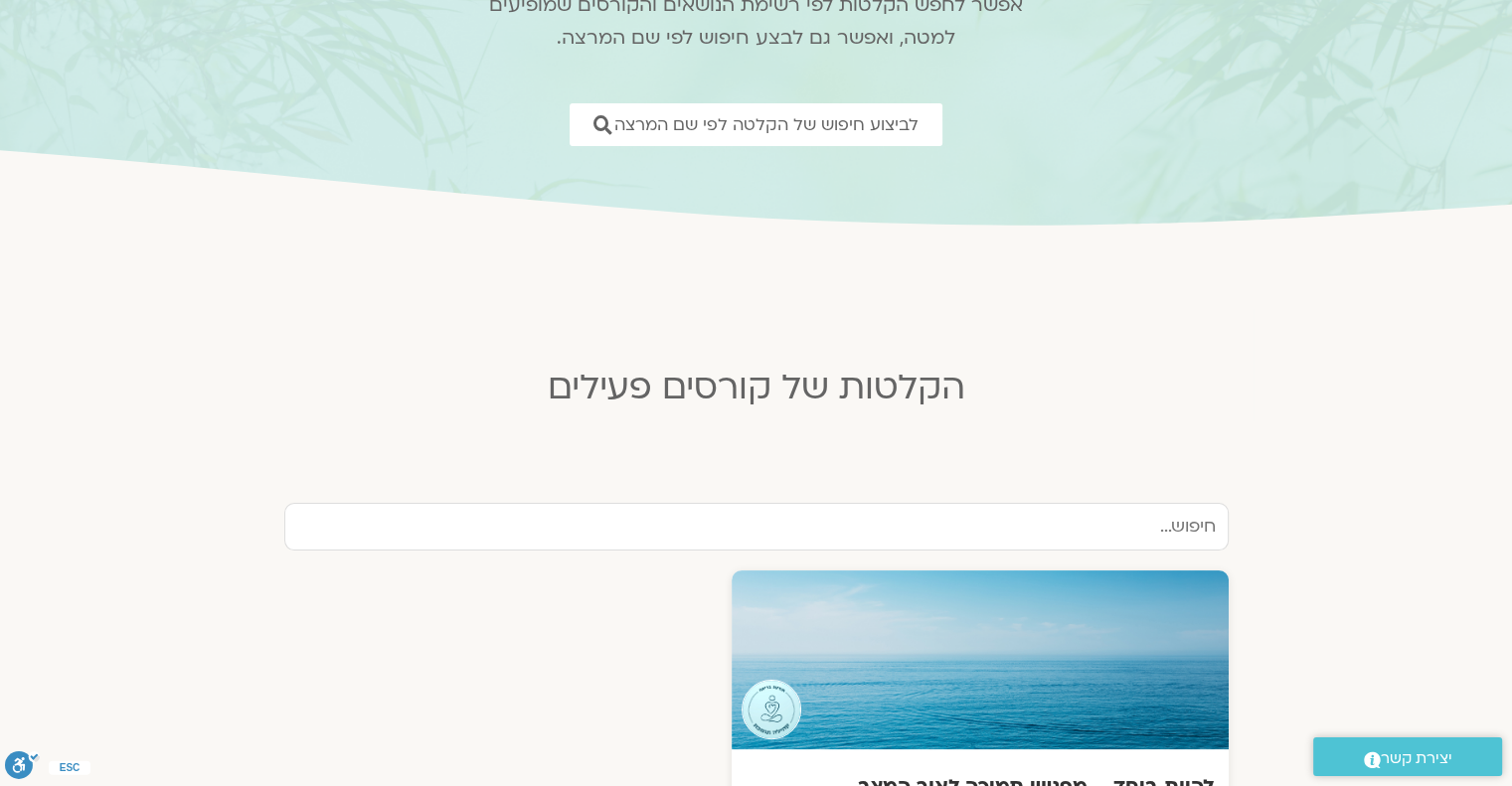 scroll, scrollTop: 0, scrollLeft: 0, axis: both 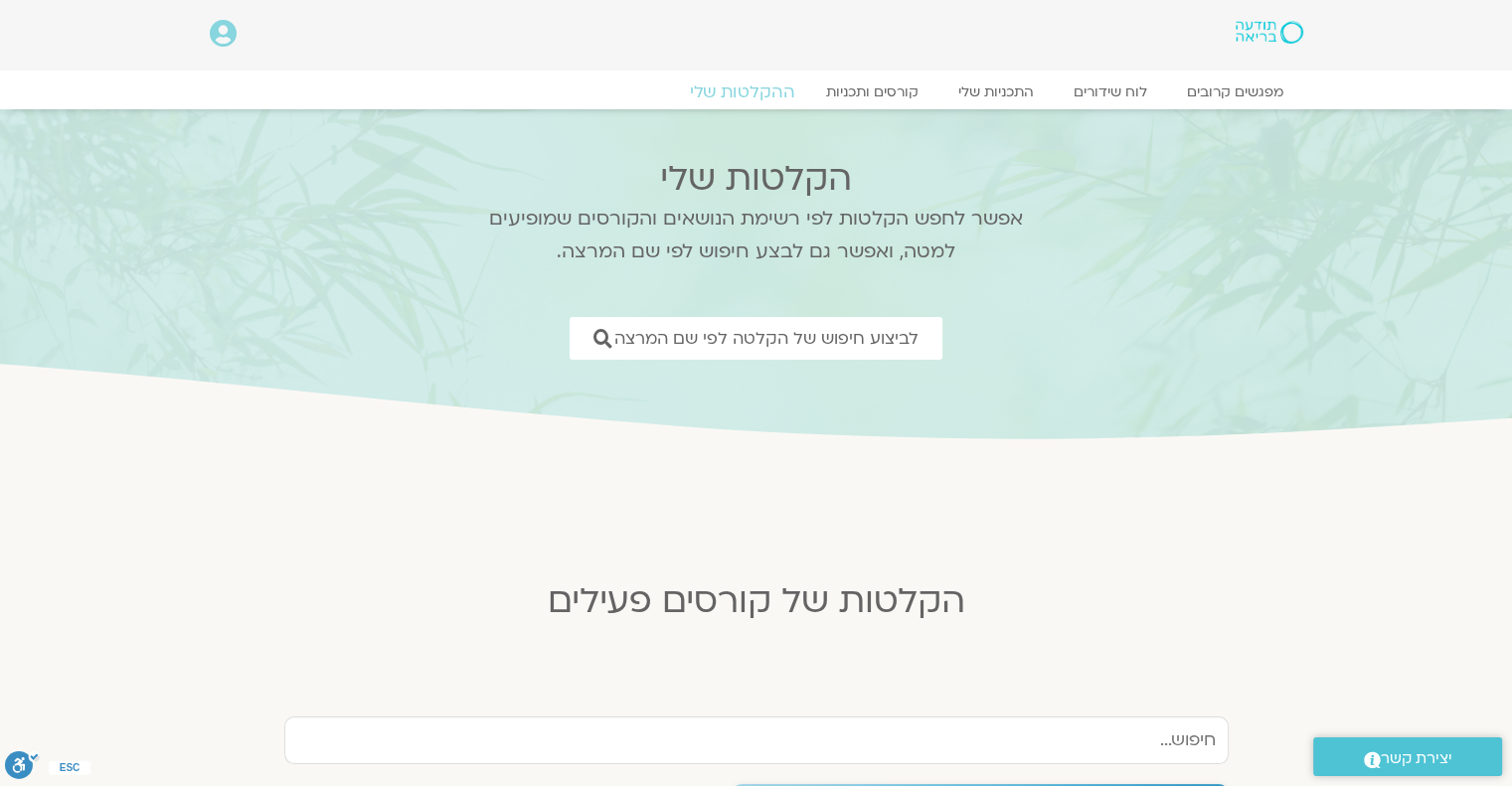 click on "ההקלטות שלי" 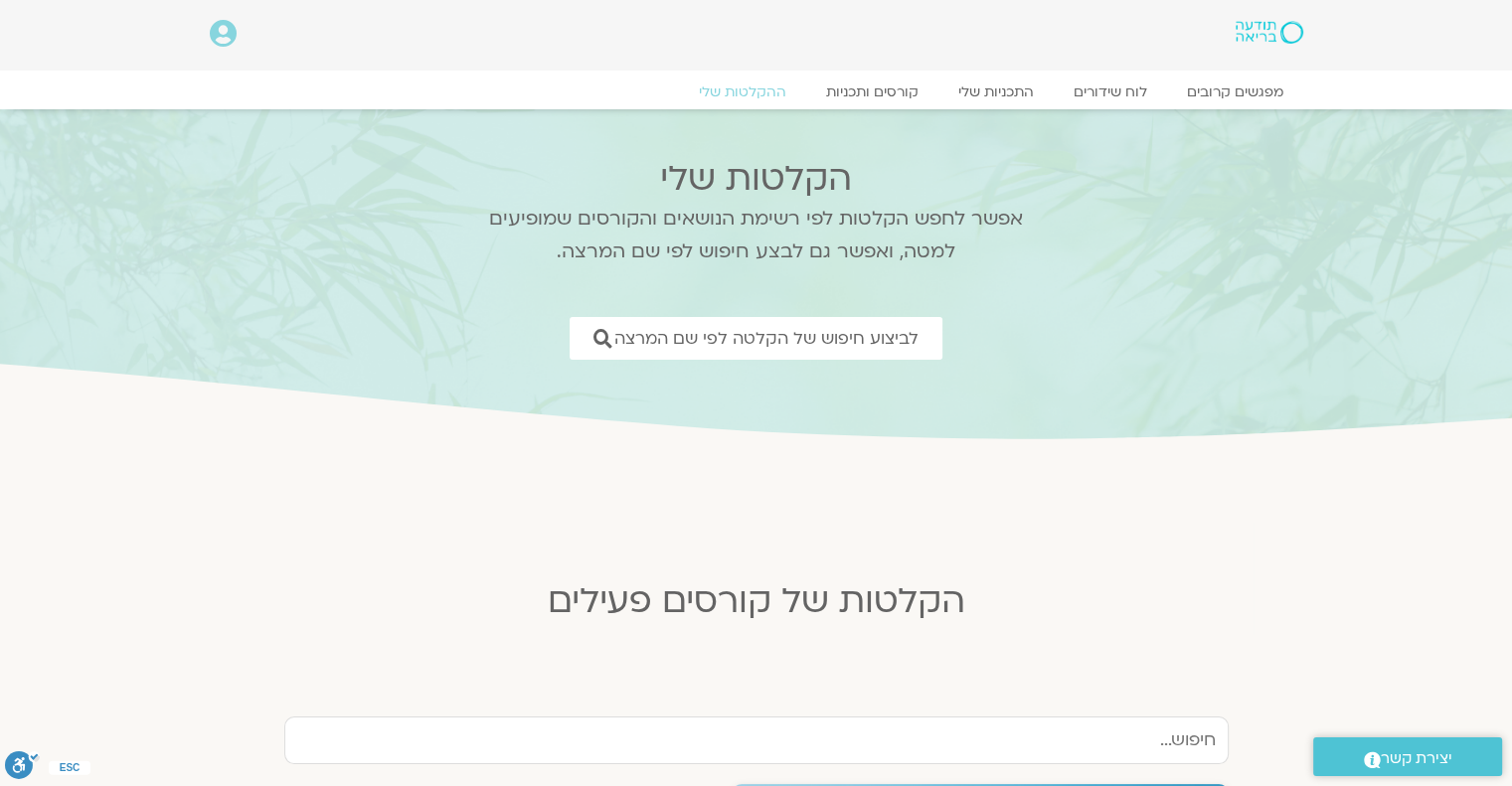 click at bounding box center [223, 34] 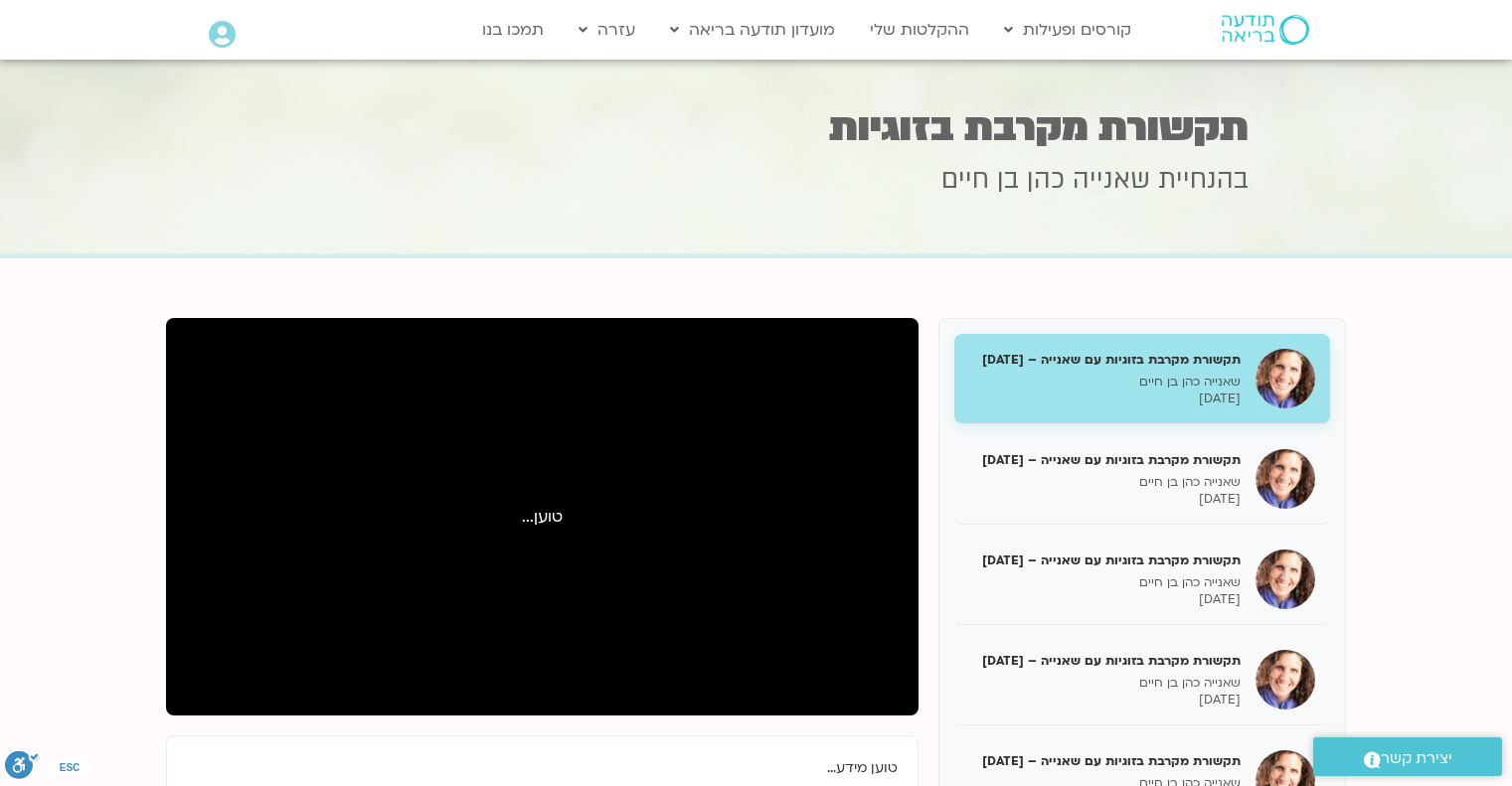 scroll, scrollTop: 0, scrollLeft: 0, axis: both 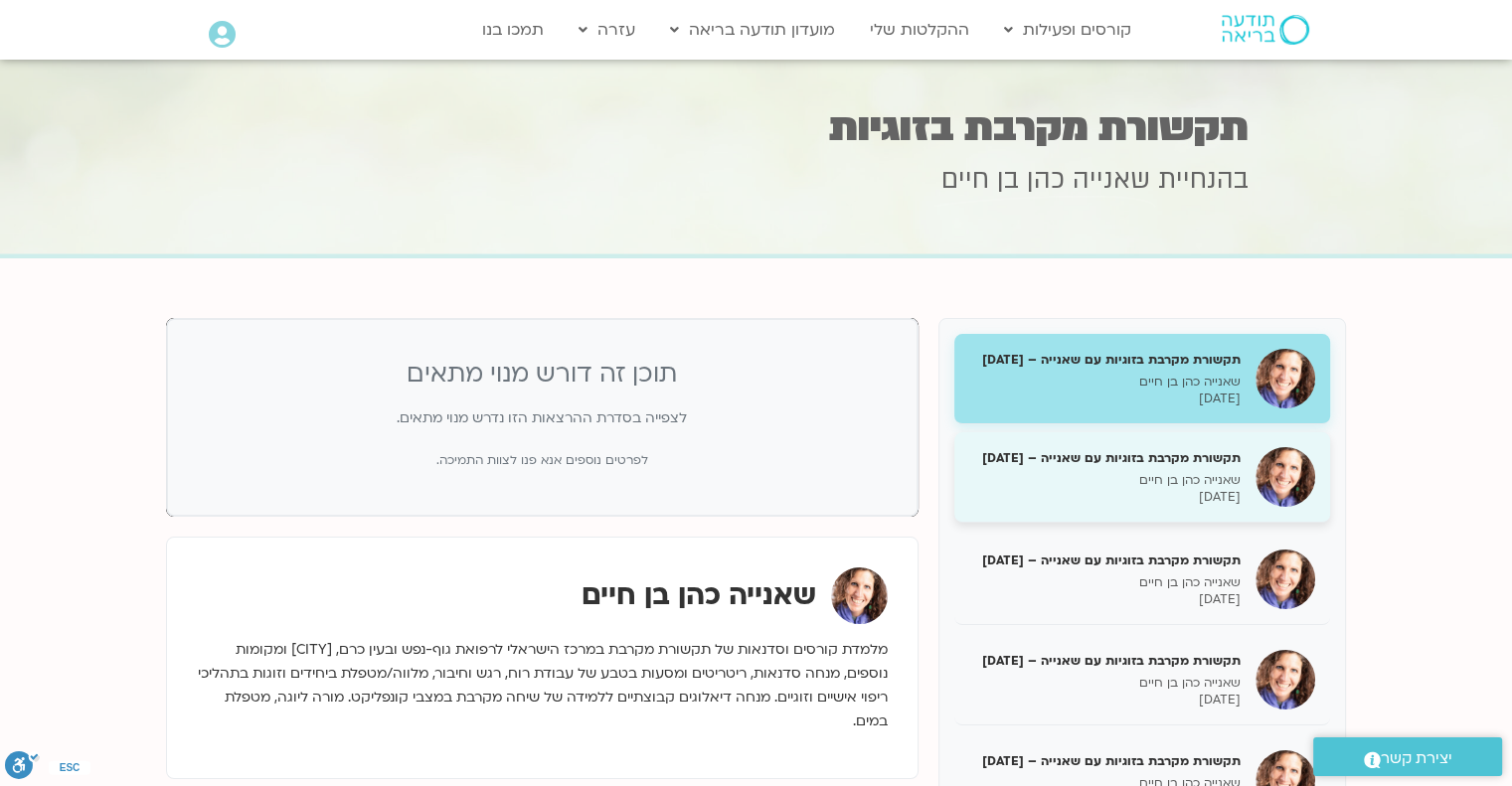 click on "שאנייה כהן בן חיים" at bounding box center [1104, 480] 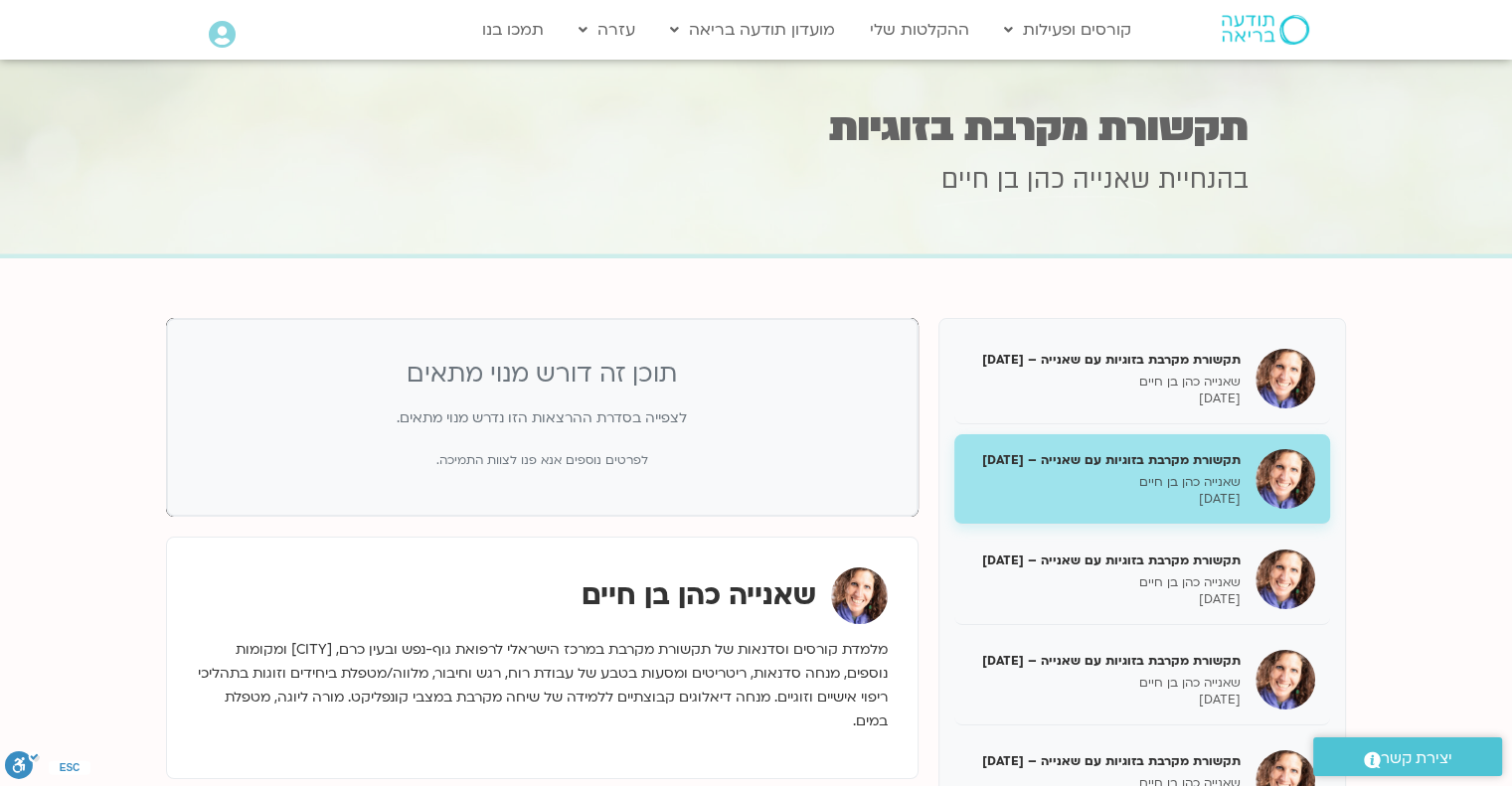 click at bounding box center [222, 35] 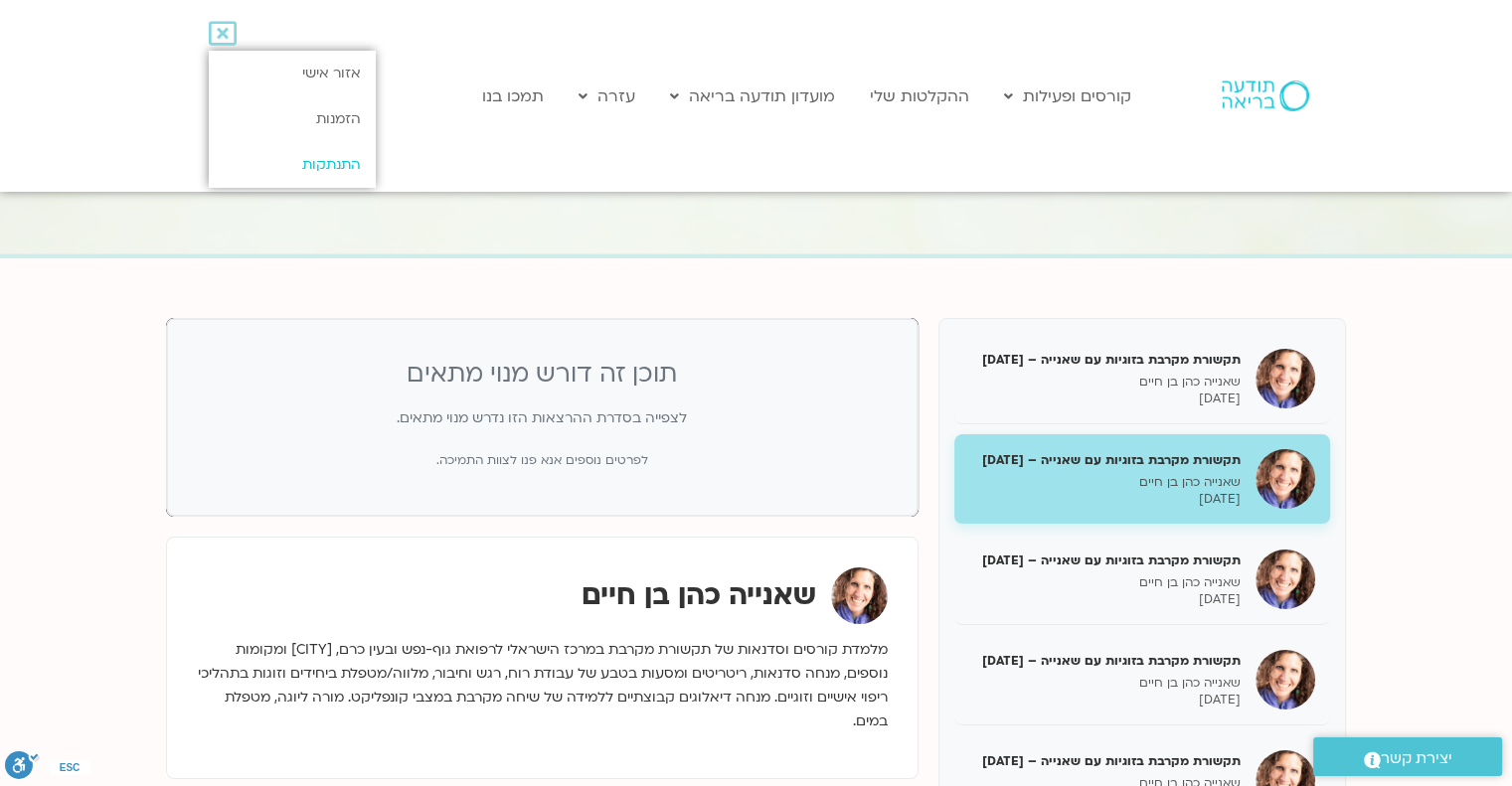 click on "התנתקות" at bounding box center [291, 165] 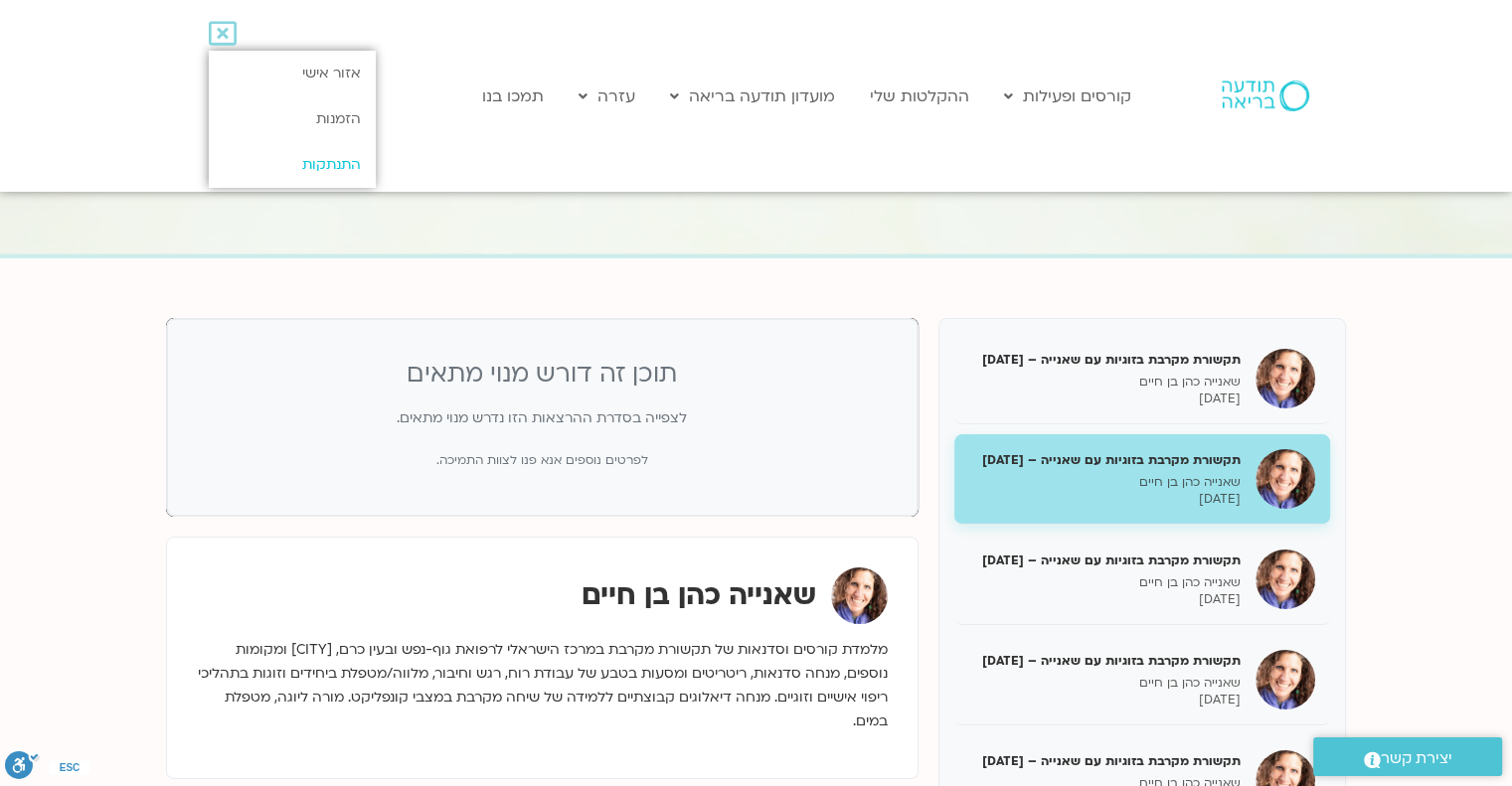 click on "התנתקות" at bounding box center [291, 165] 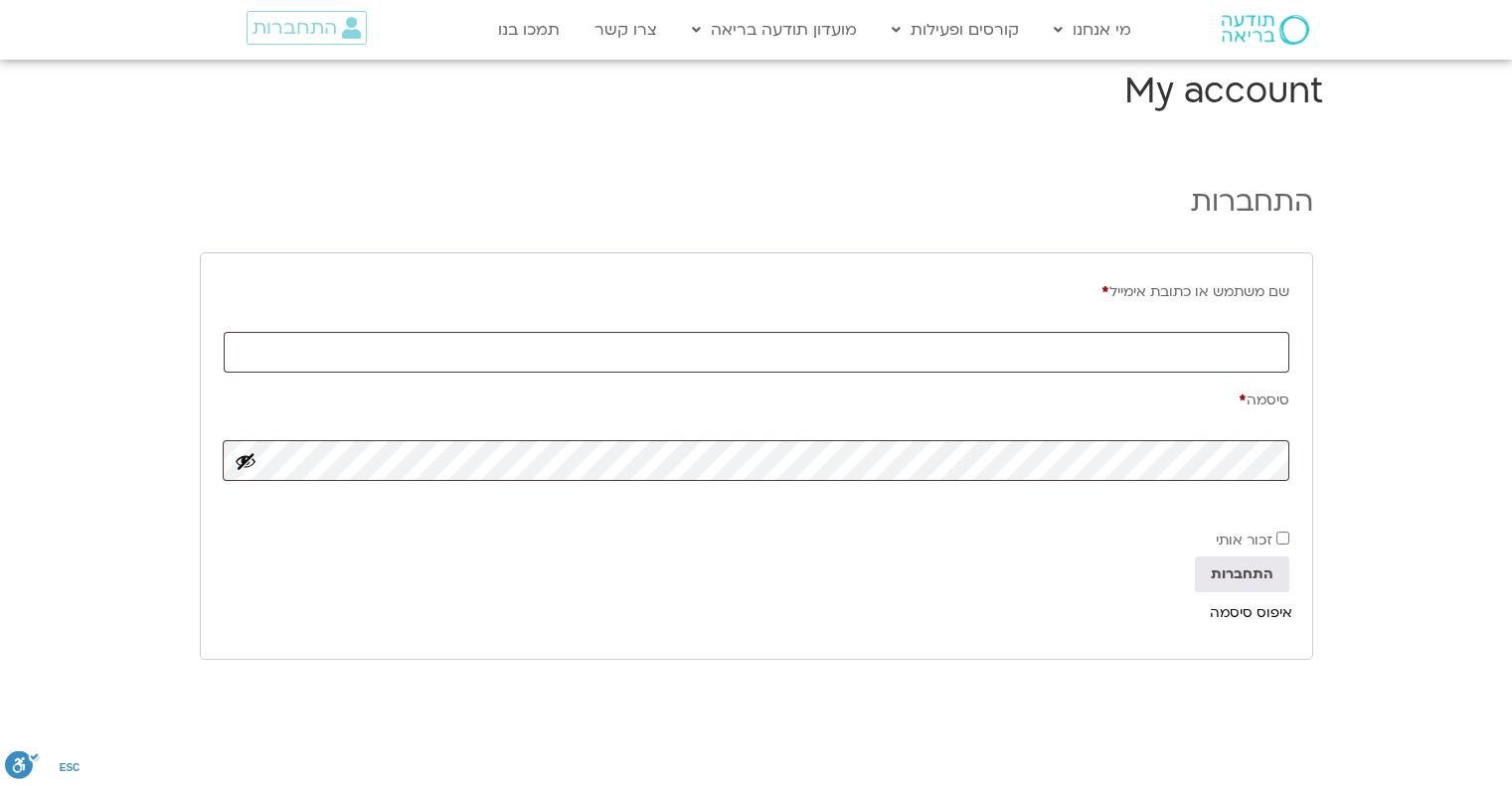 scroll, scrollTop: 0, scrollLeft: 0, axis: both 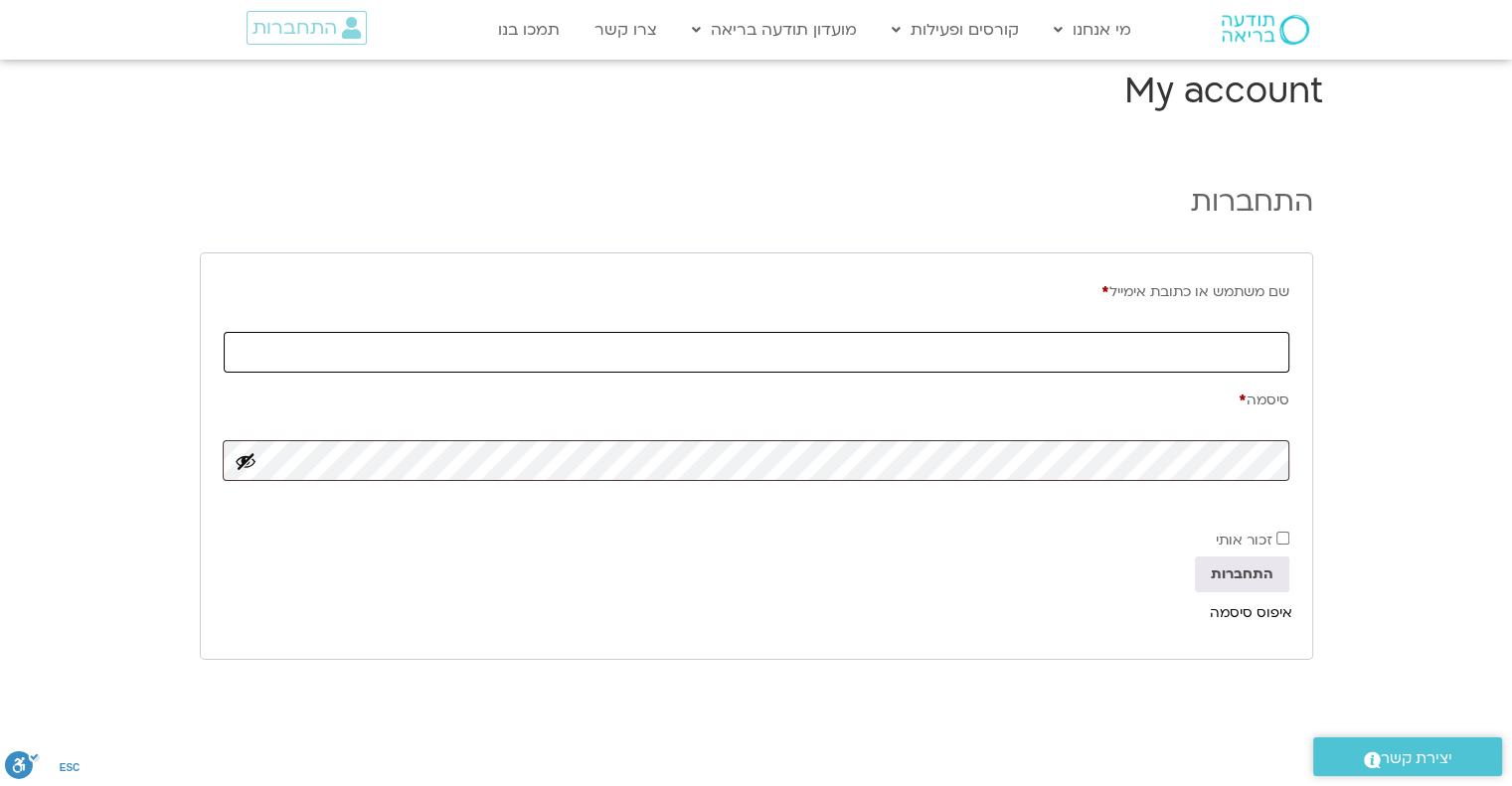 click on "שם משתמש או כתובת אימייל  * חובה" at bounding box center [756, 352] 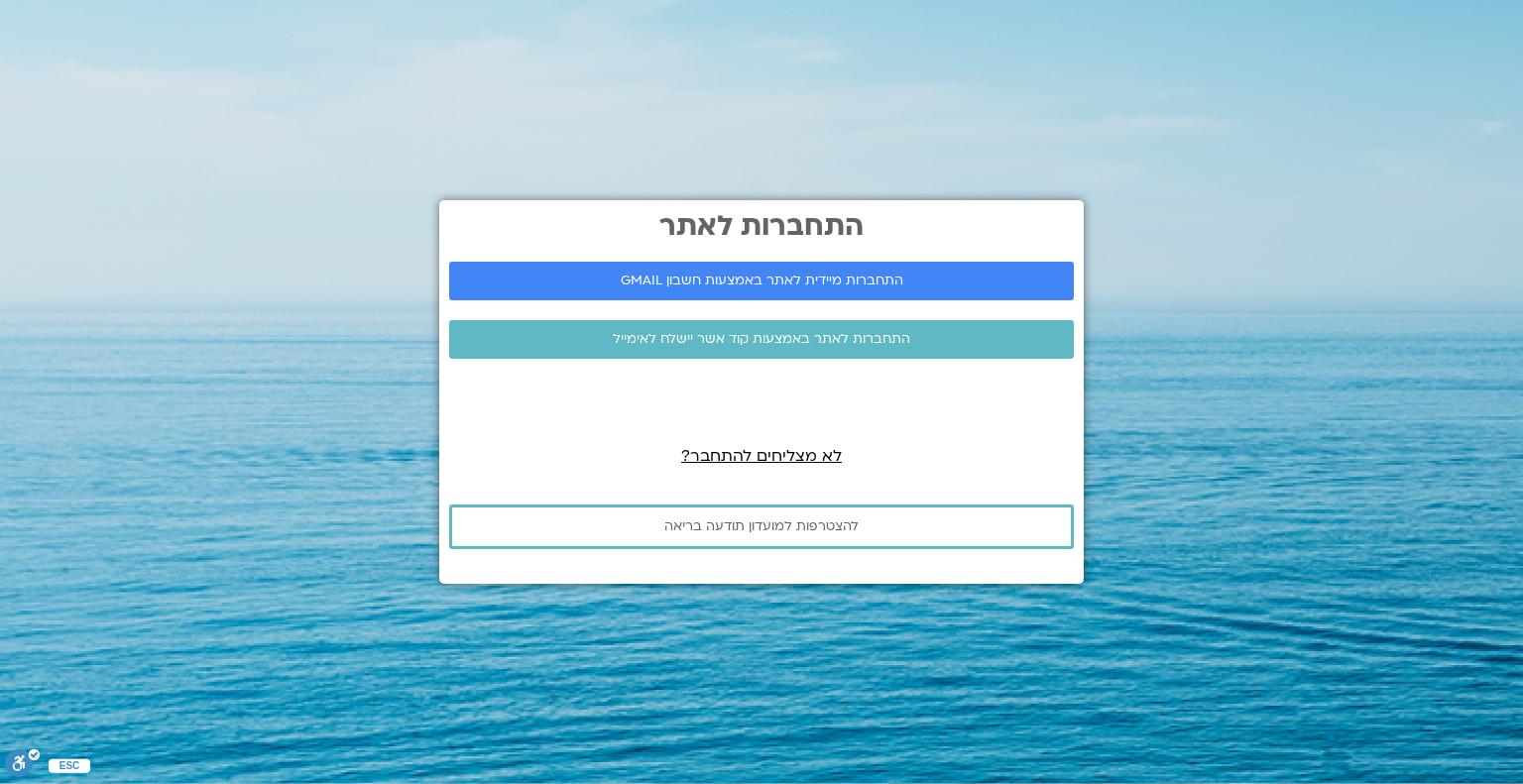 scroll, scrollTop: 0, scrollLeft: 0, axis: both 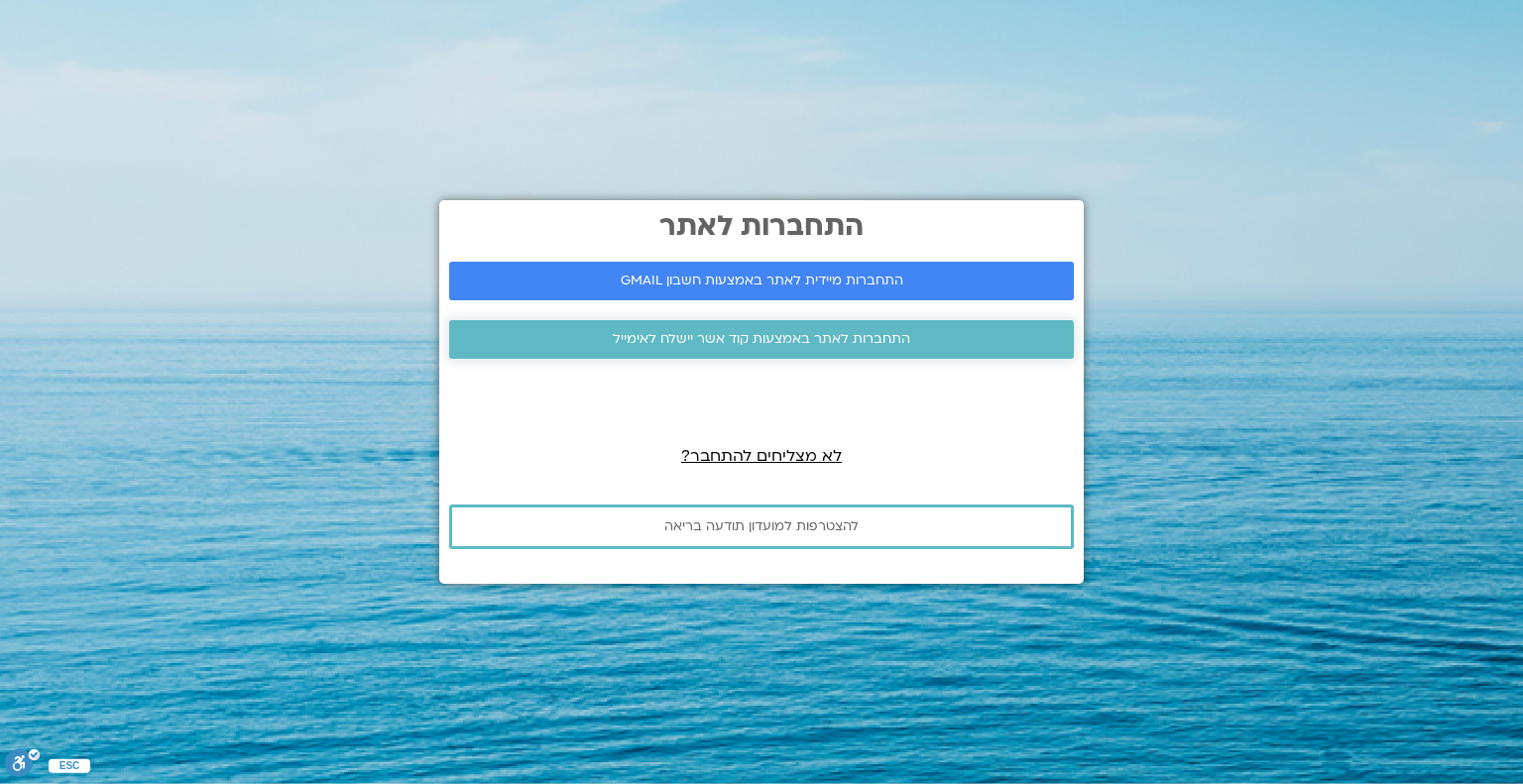 click on "התחברות לאתר באמצעות קוד אשר יישלח לאימייל" at bounding box center [762, 339] 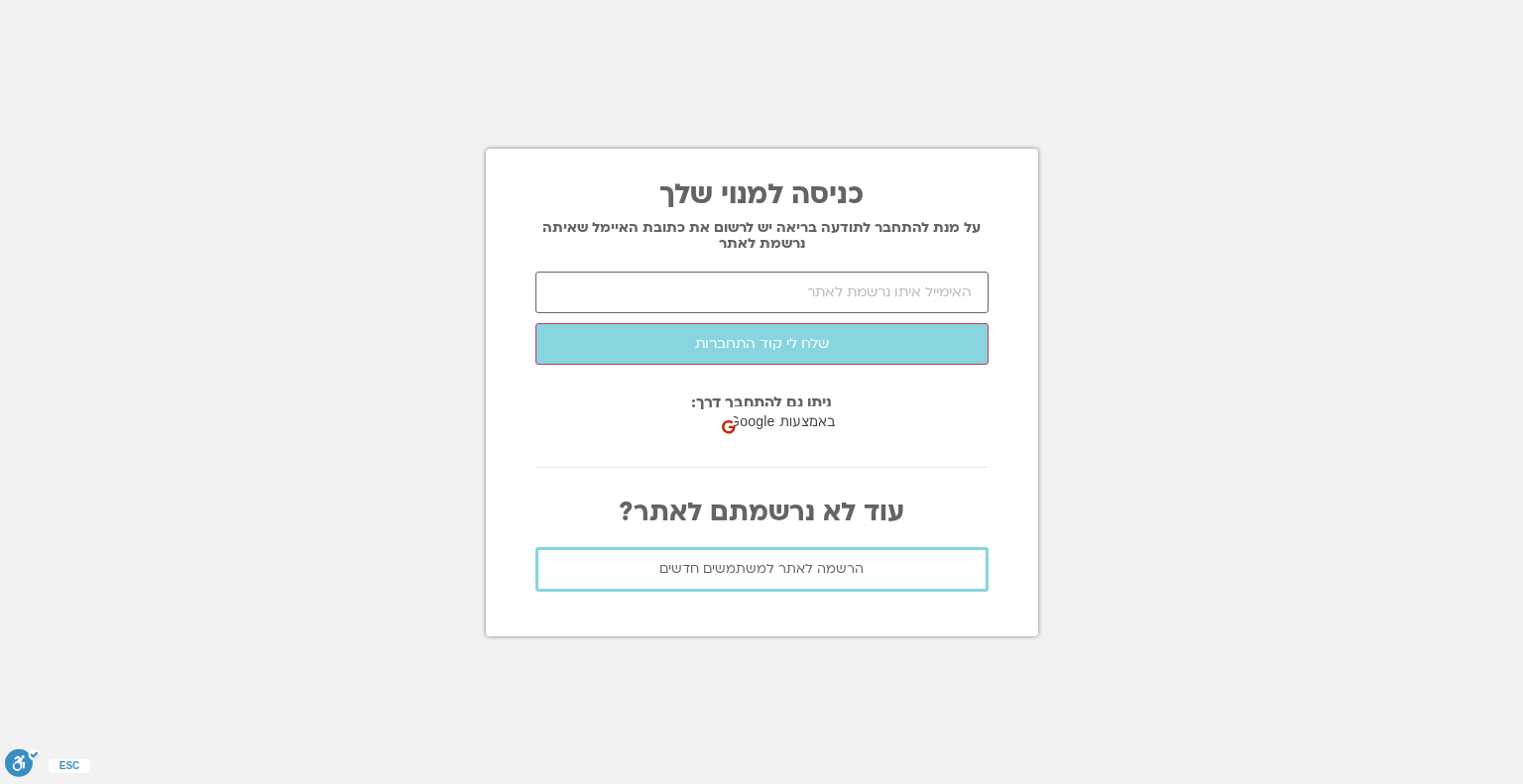 scroll, scrollTop: 0, scrollLeft: 0, axis: both 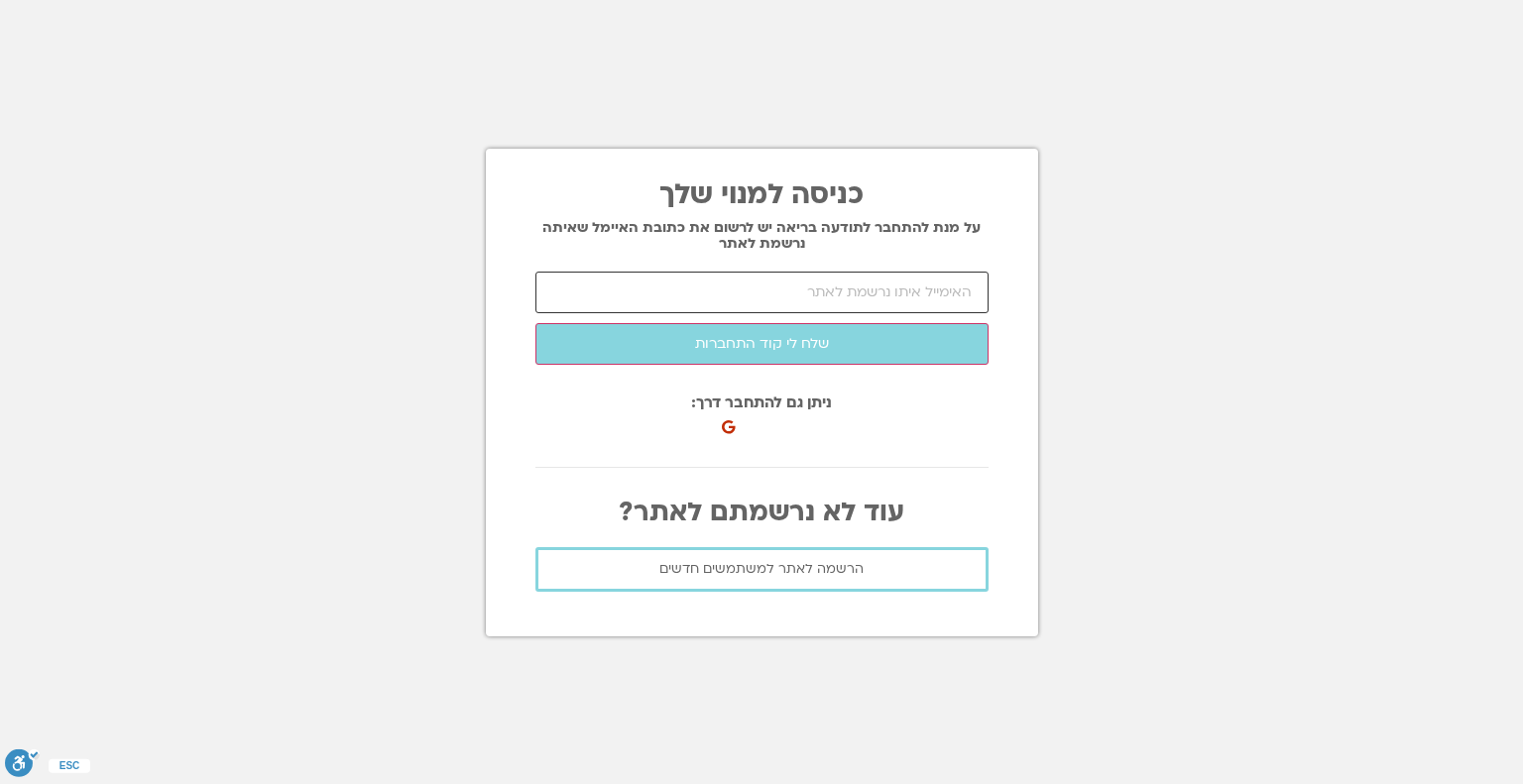 click at bounding box center [762, 292] 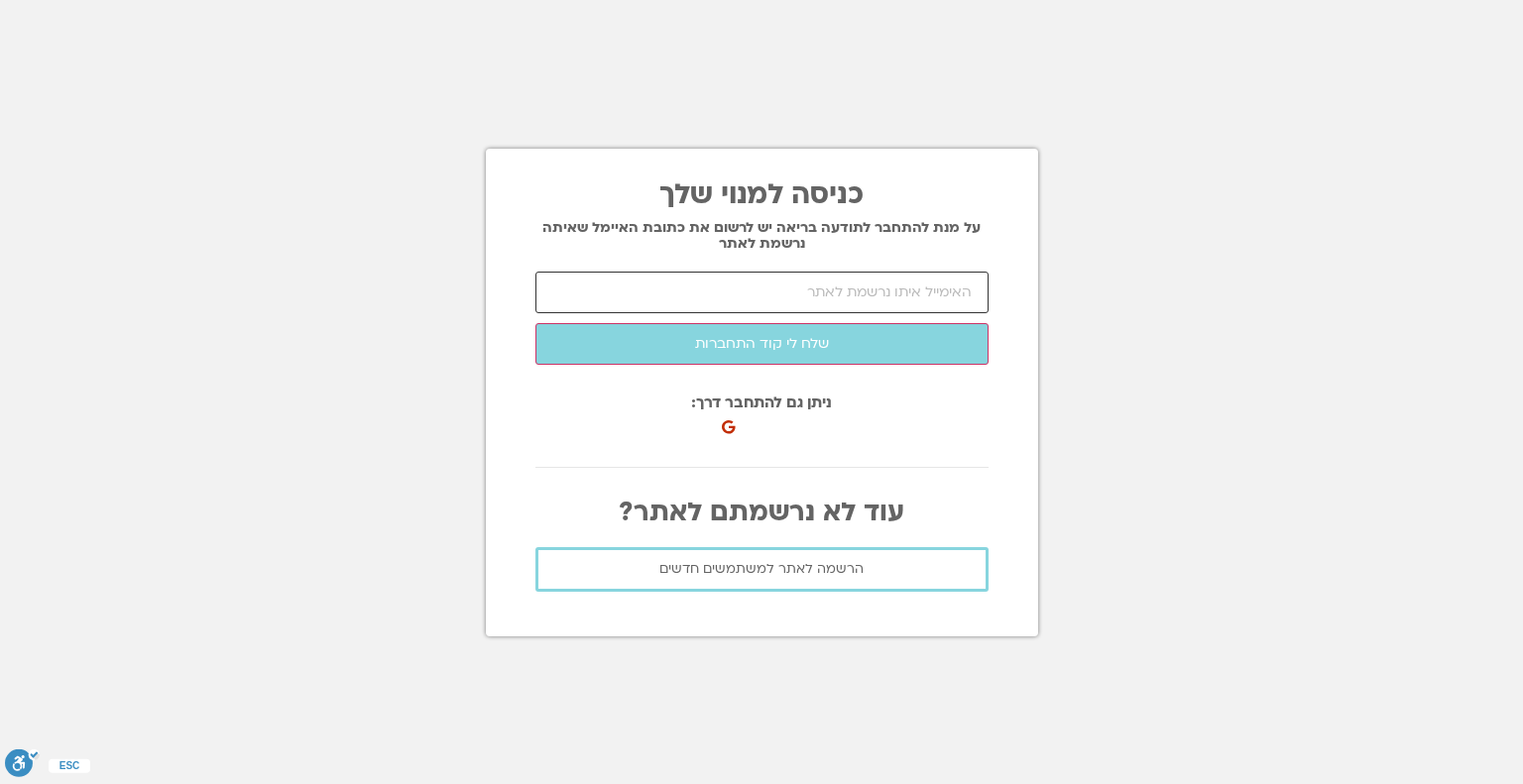 type on "meital.benner@example.com" 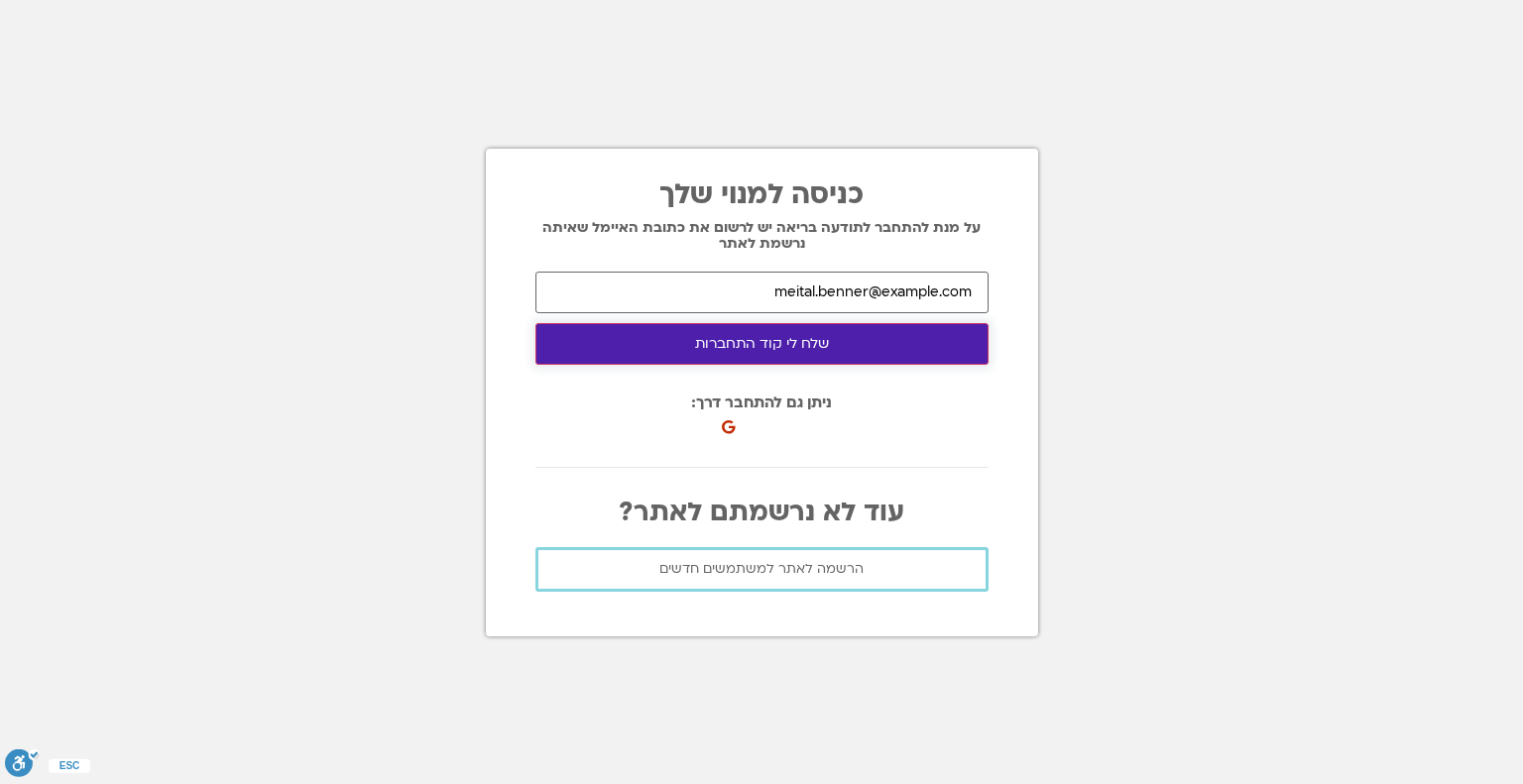 click on "שלח לי קוד התחברות" at bounding box center (762, 344) 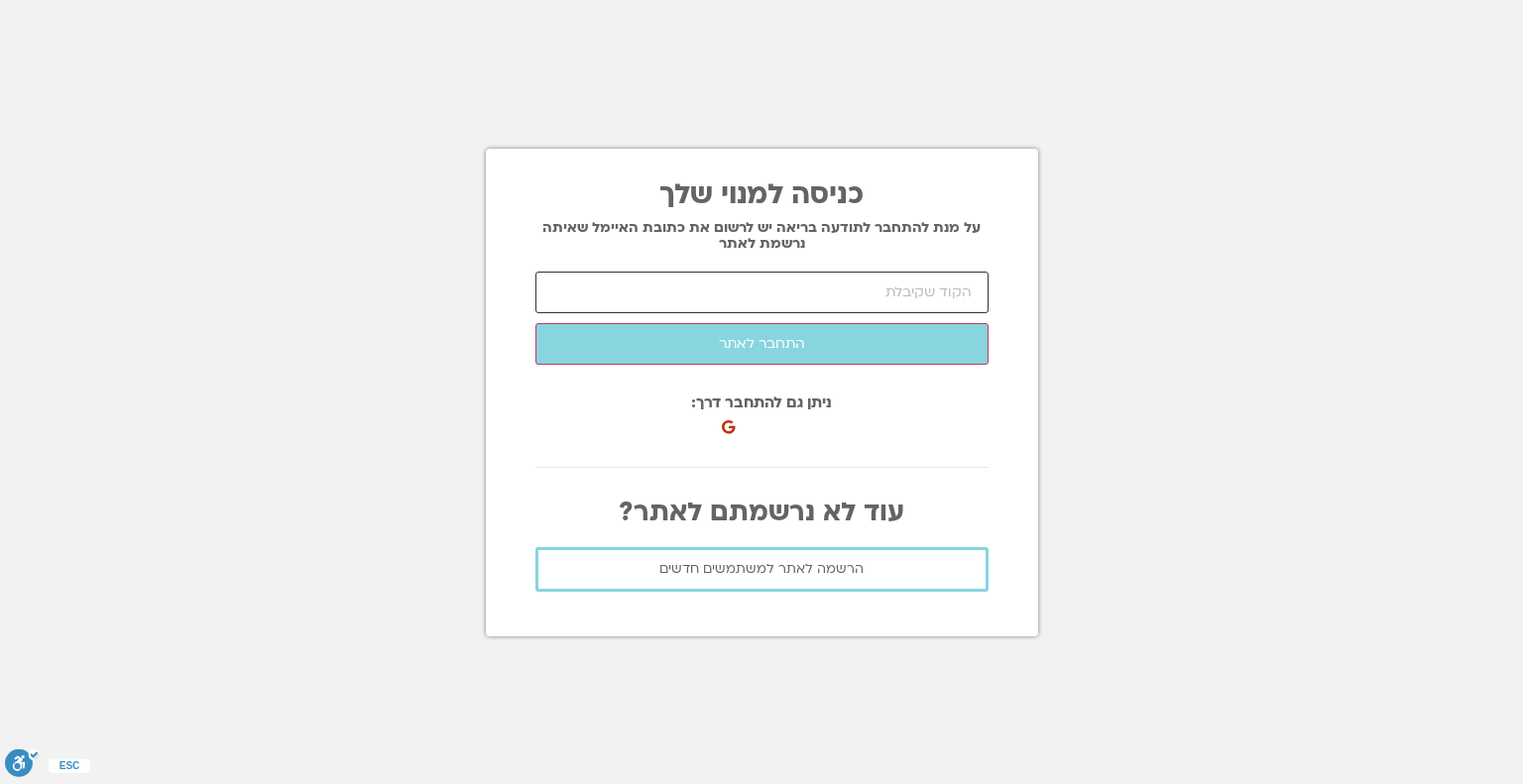 click at bounding box center (762, 292) 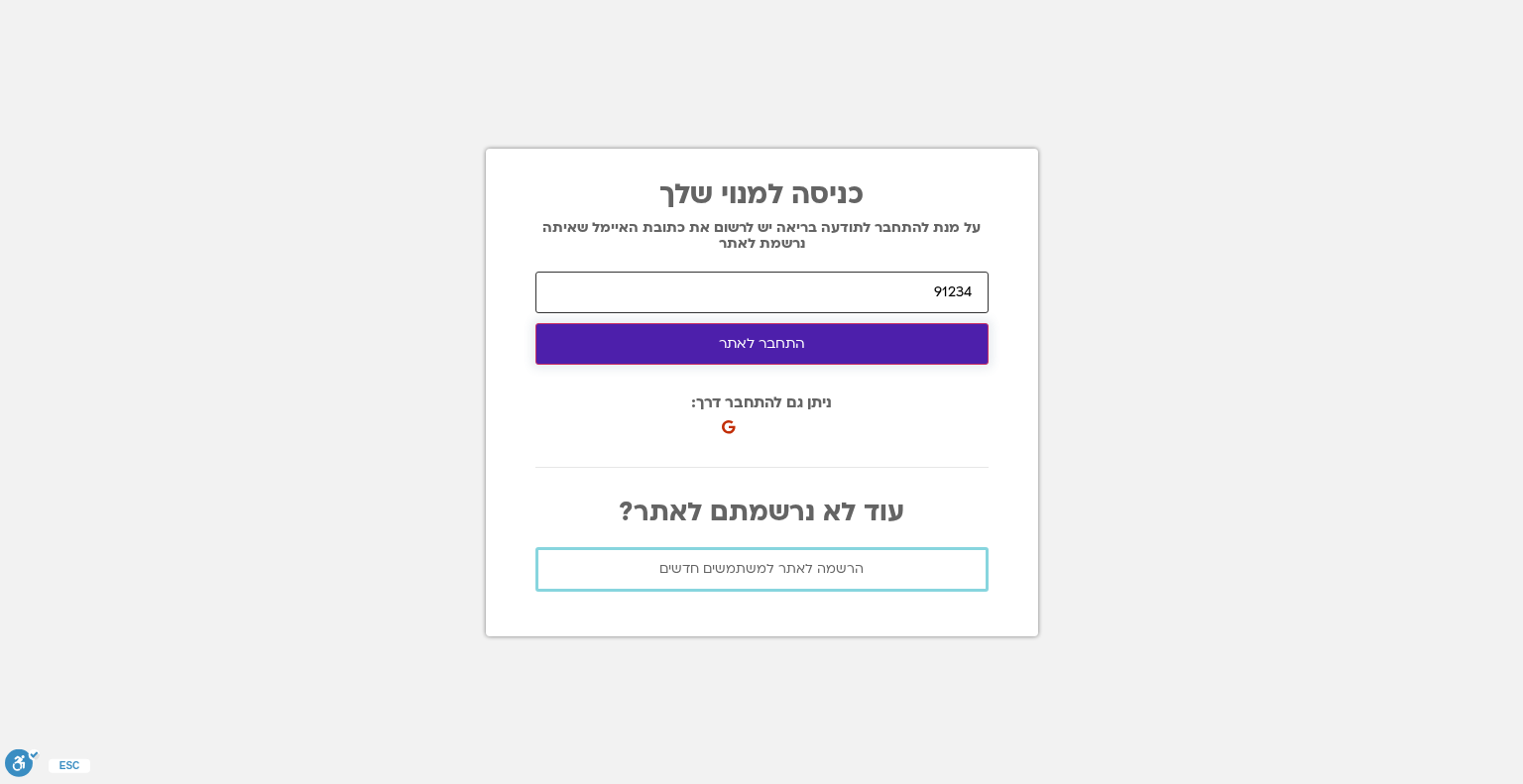 type on "91234" 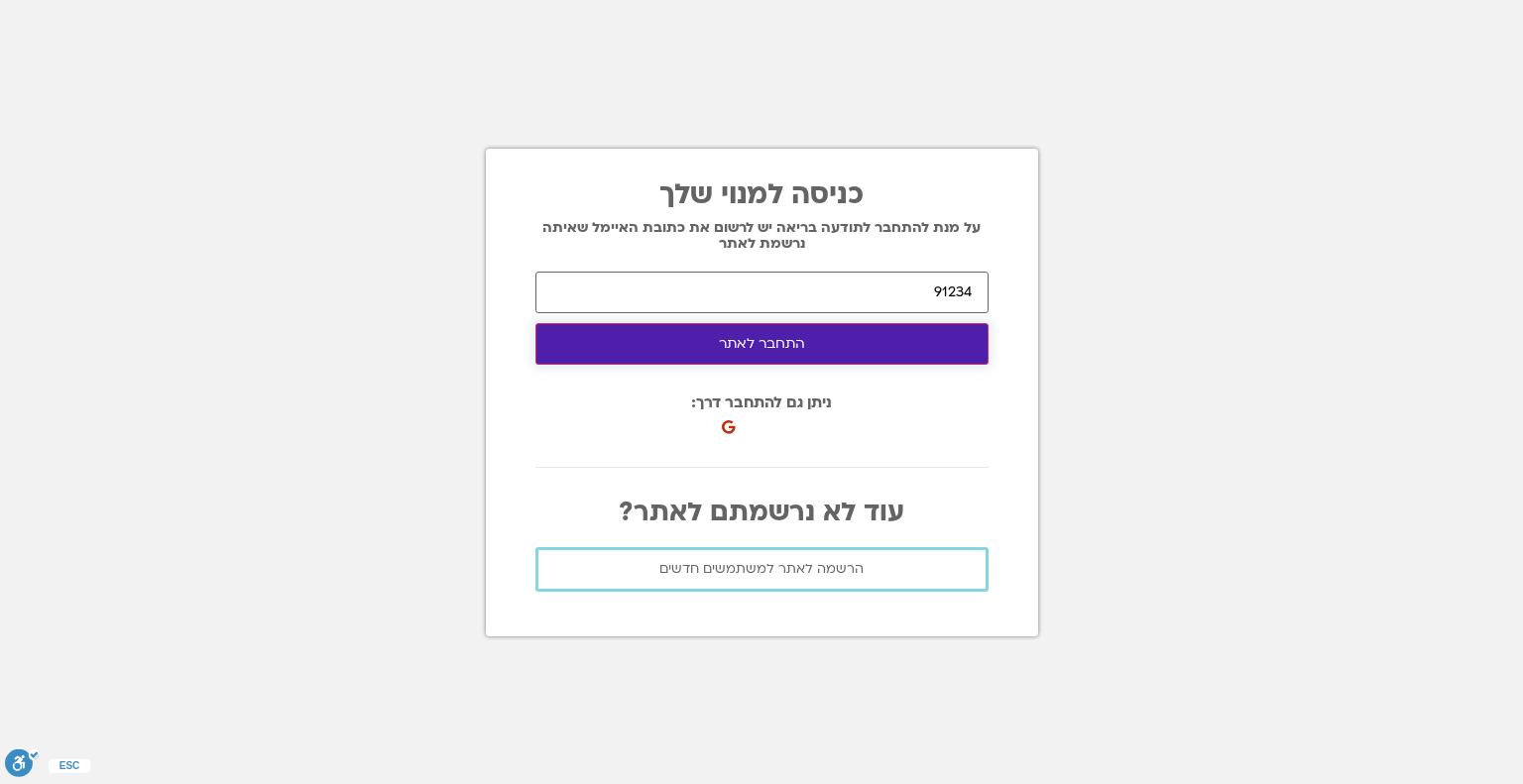 click on "התחבר
לאתר" at bounding box center (762, 344) 